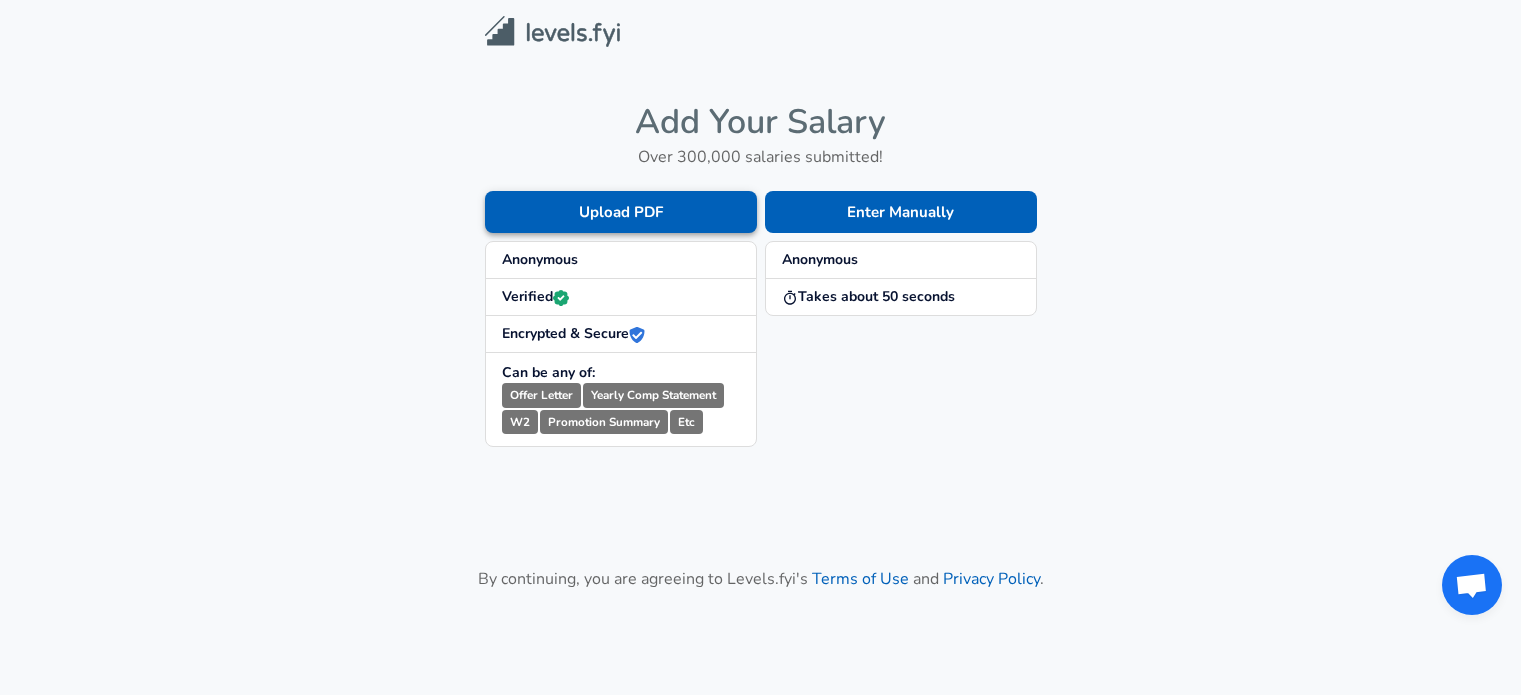 scroll, scrollTop: 0, scrollLeft: 0, axis: both 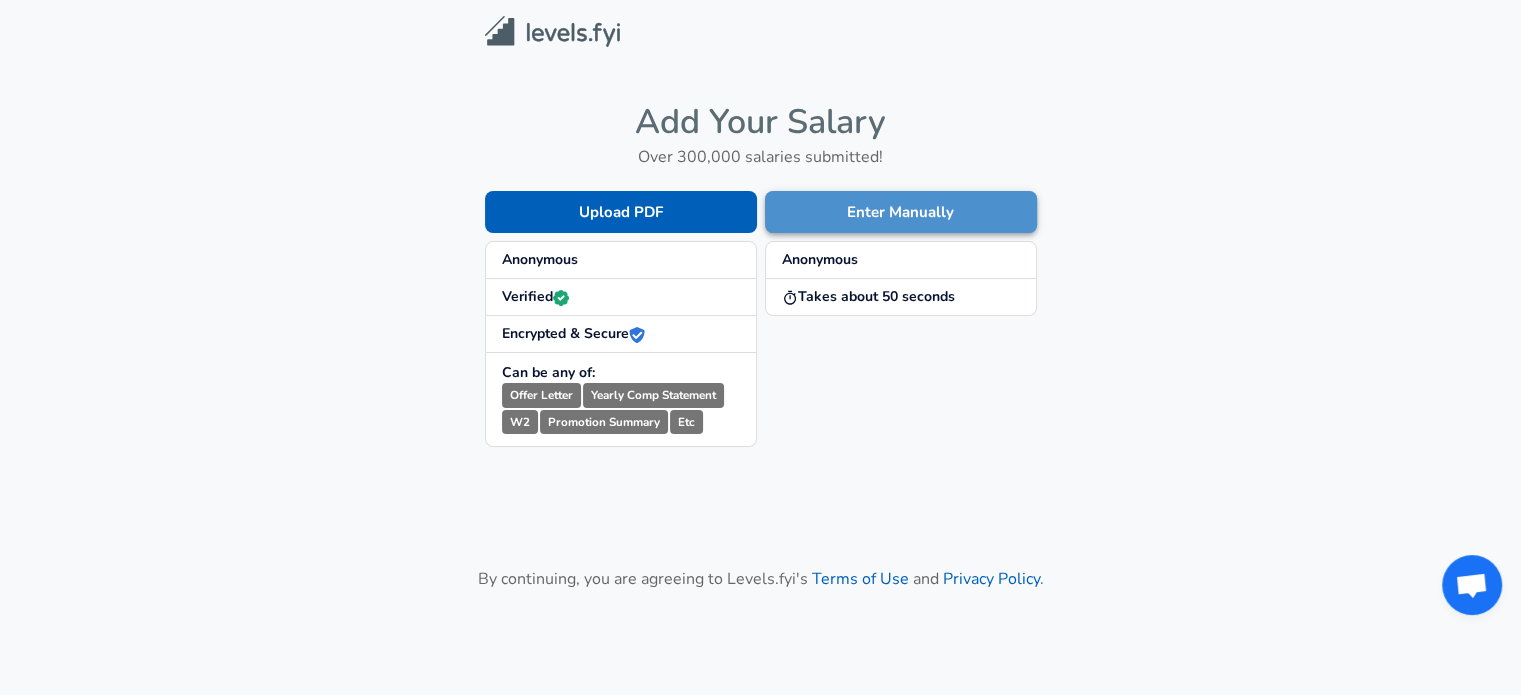 click on "Enter Manually" at bounding box center (901, 212) 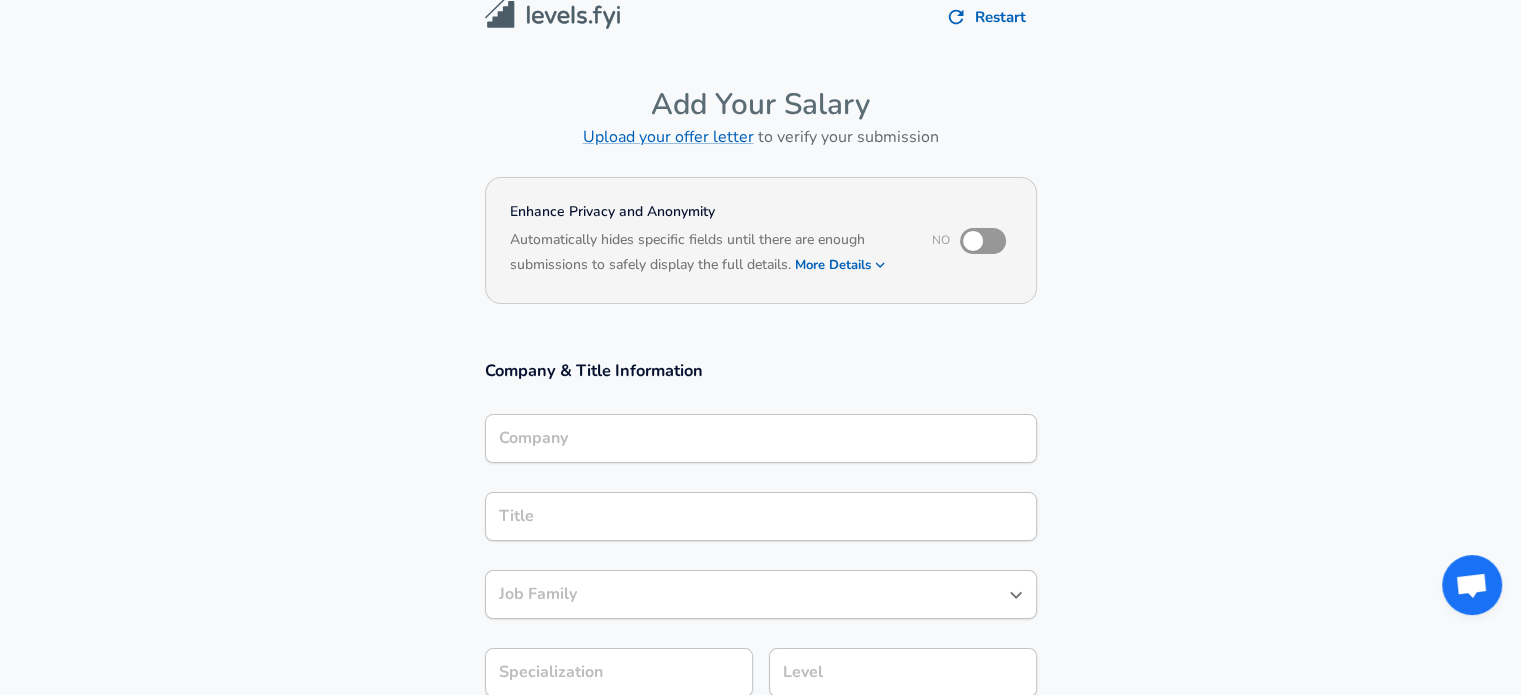 click on "Company" at bounding box center [761, 438] 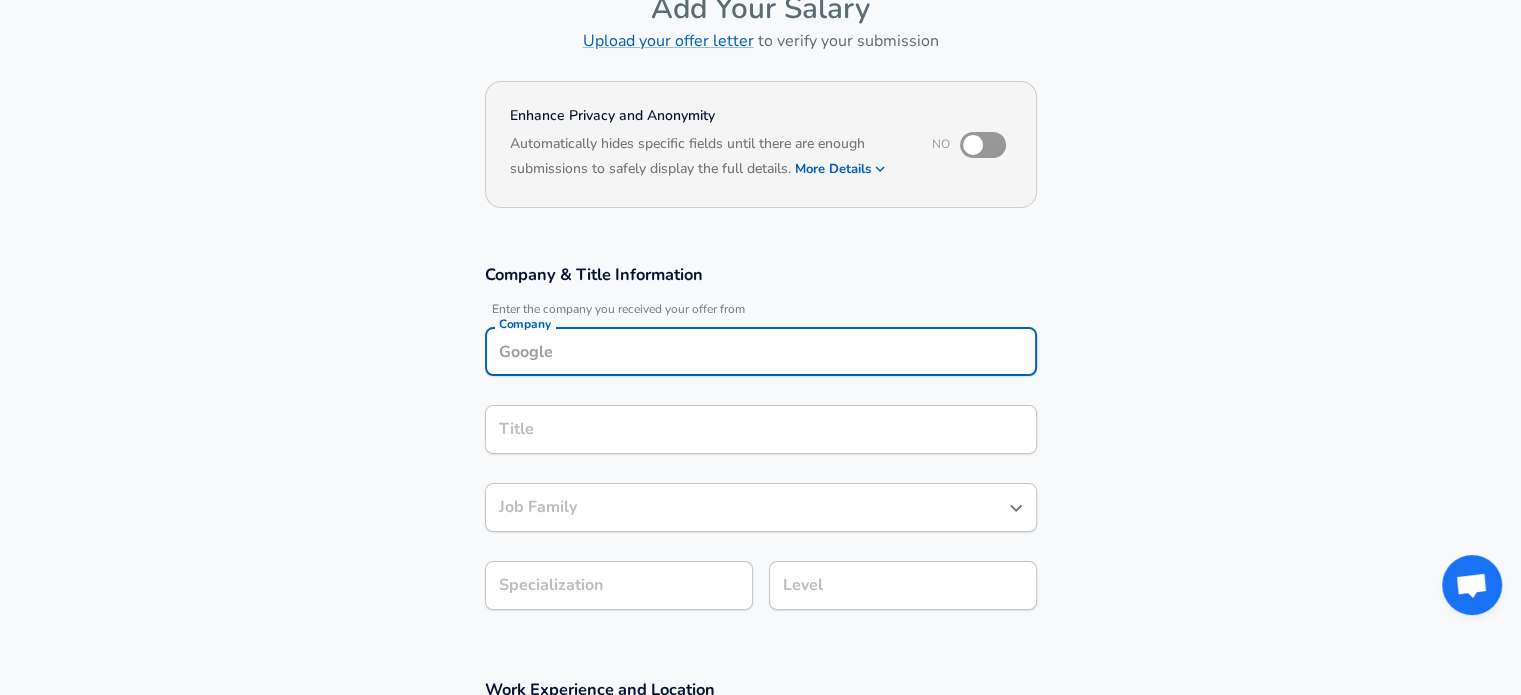 scroll, scrollTop: 120, scrollLeft: 0, axis: vertical 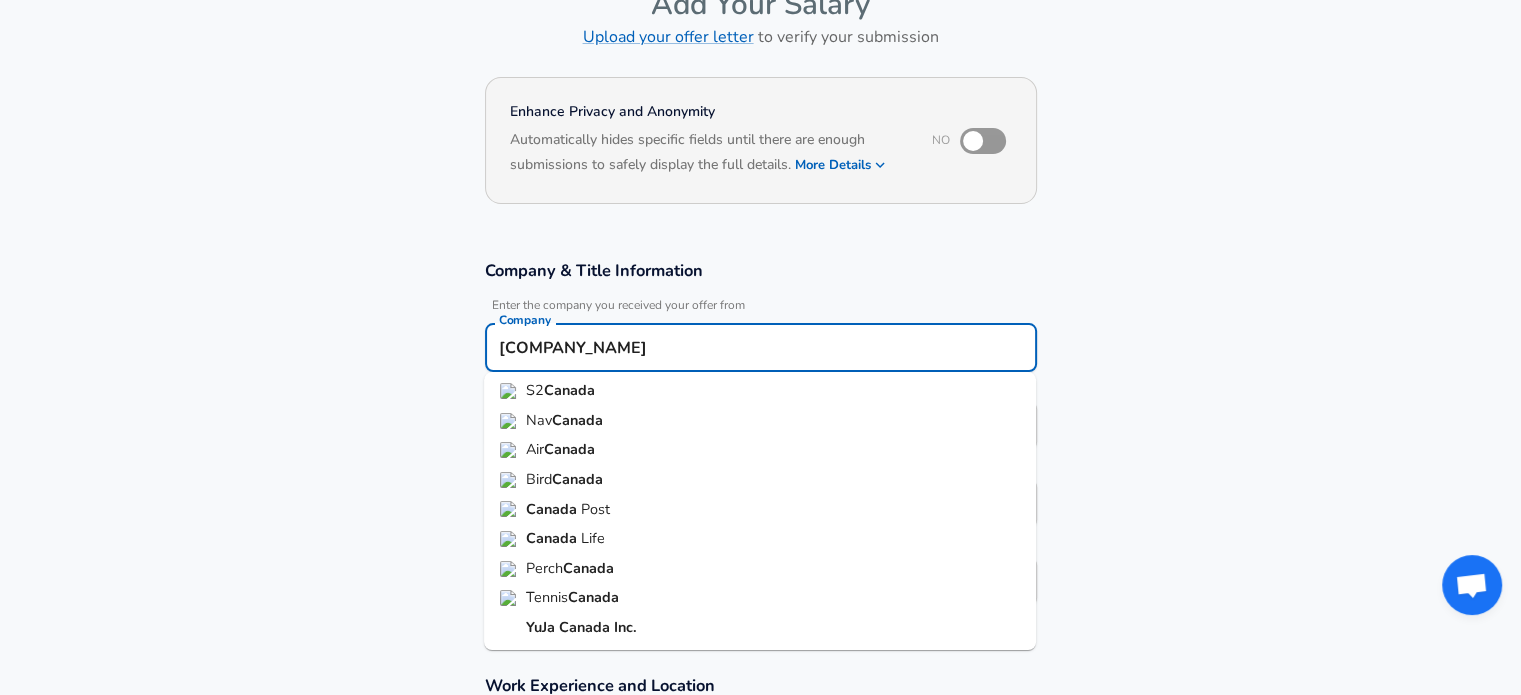 click on "Inc." at bounding box center [625, 627] 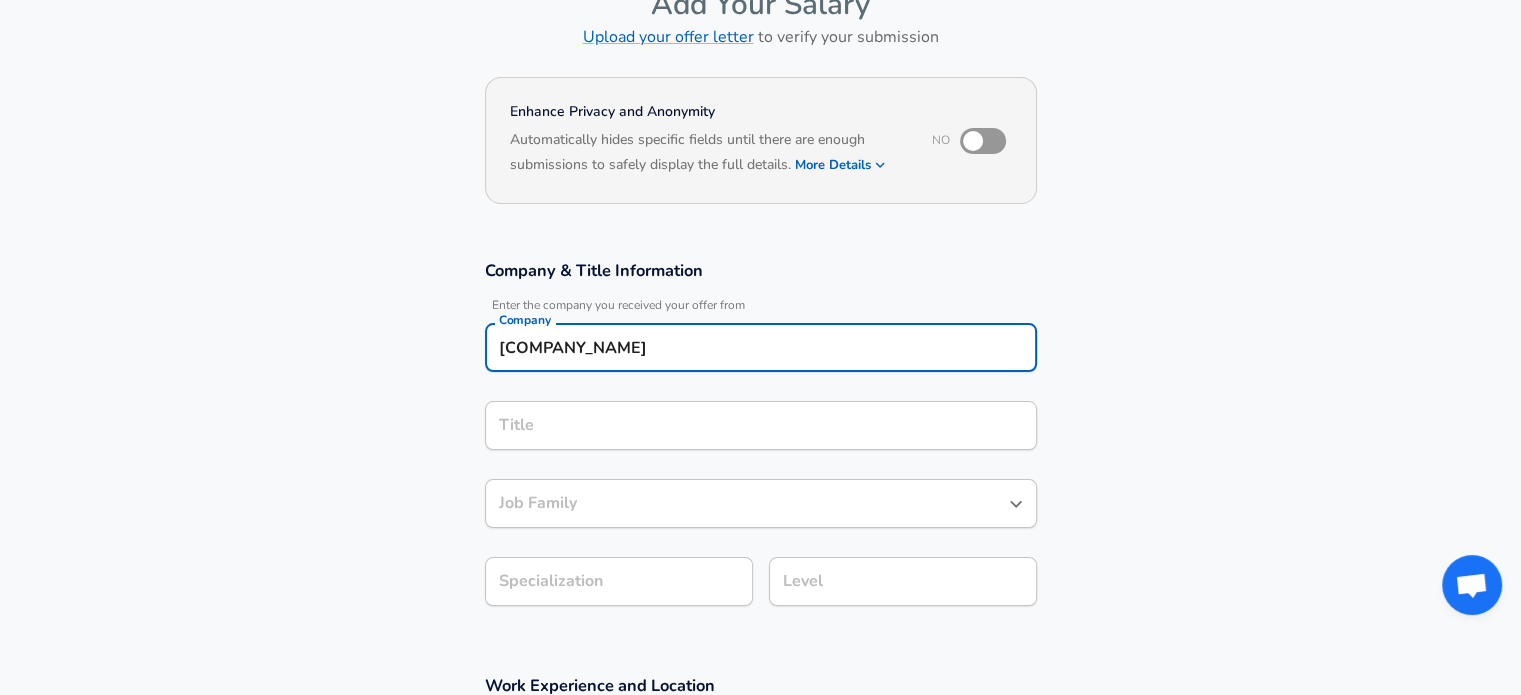 type on "[COMPANY_NAME]" 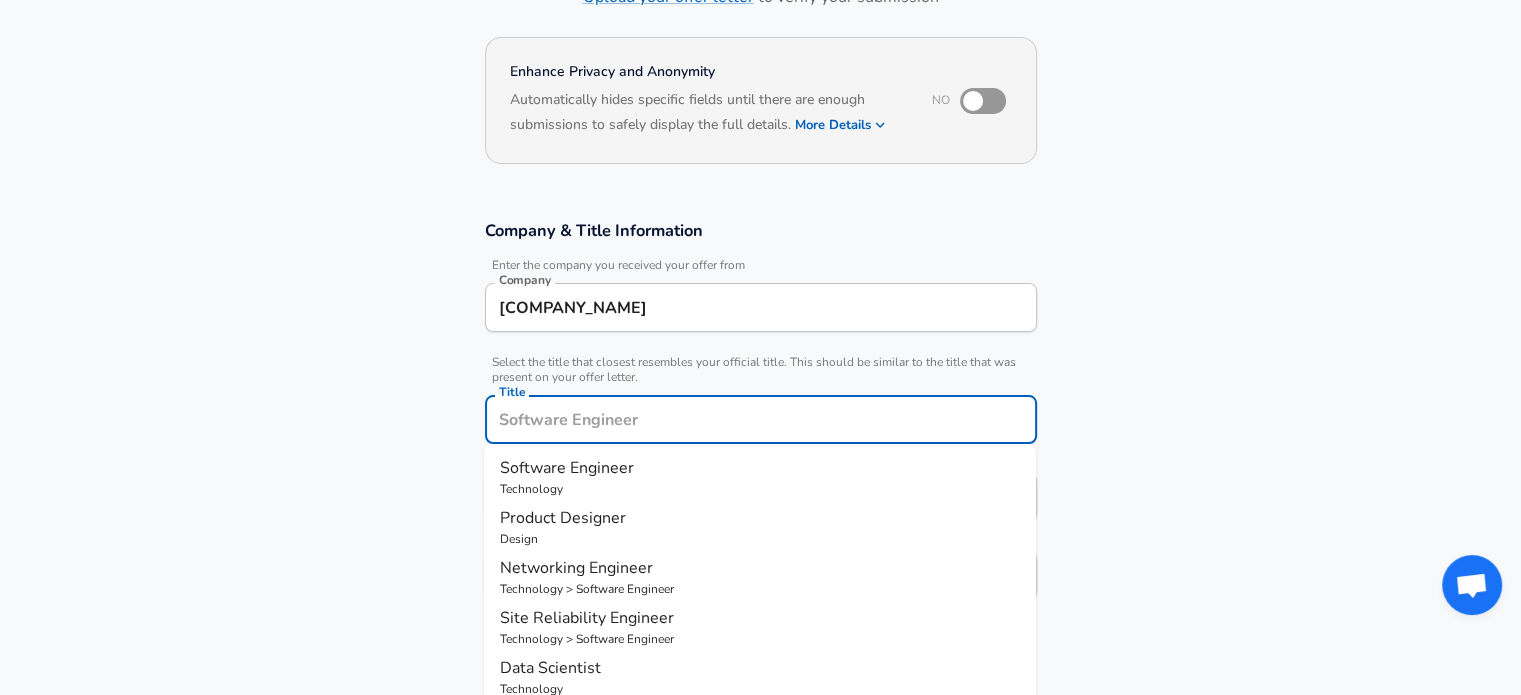 click on "Software Engineer" at bounding box center (567, 468) 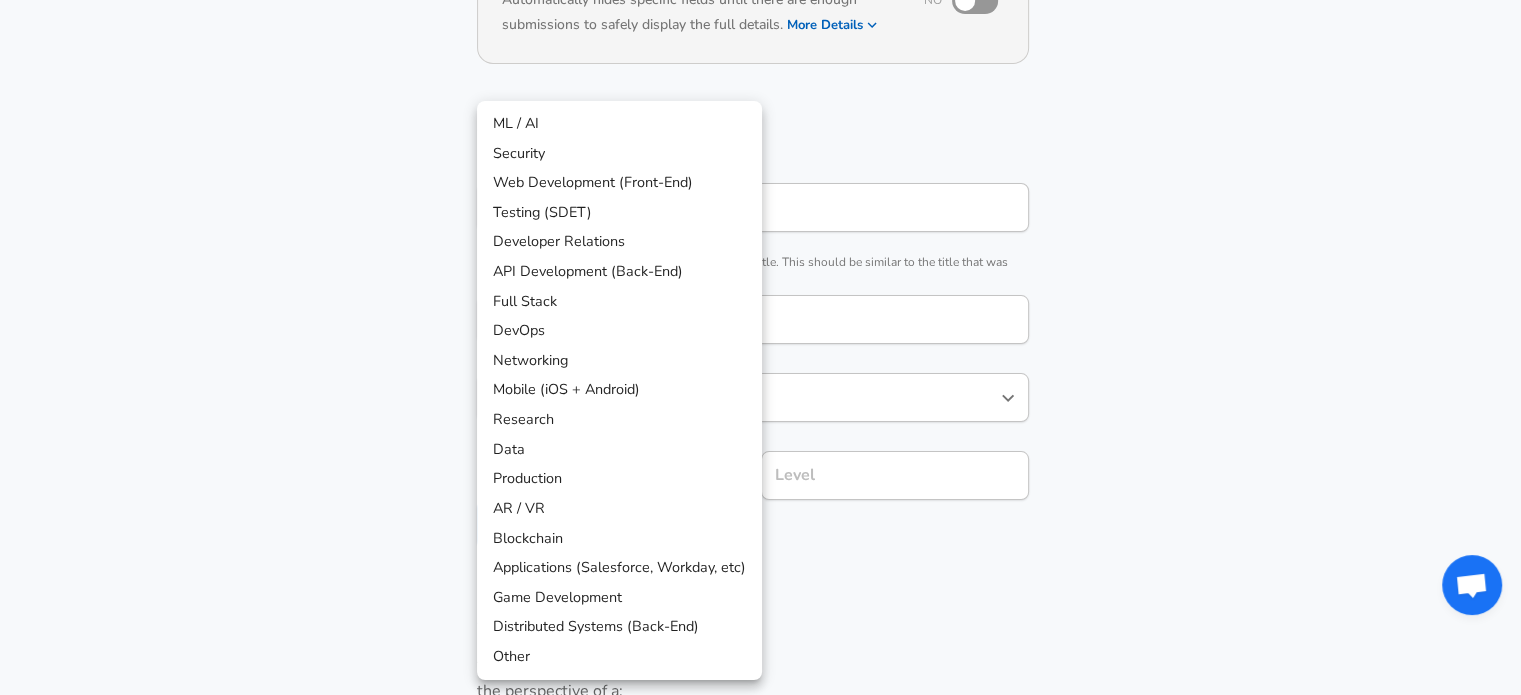 scroll, scrollTop: 320, scrollLeft: 0, axis: vertical 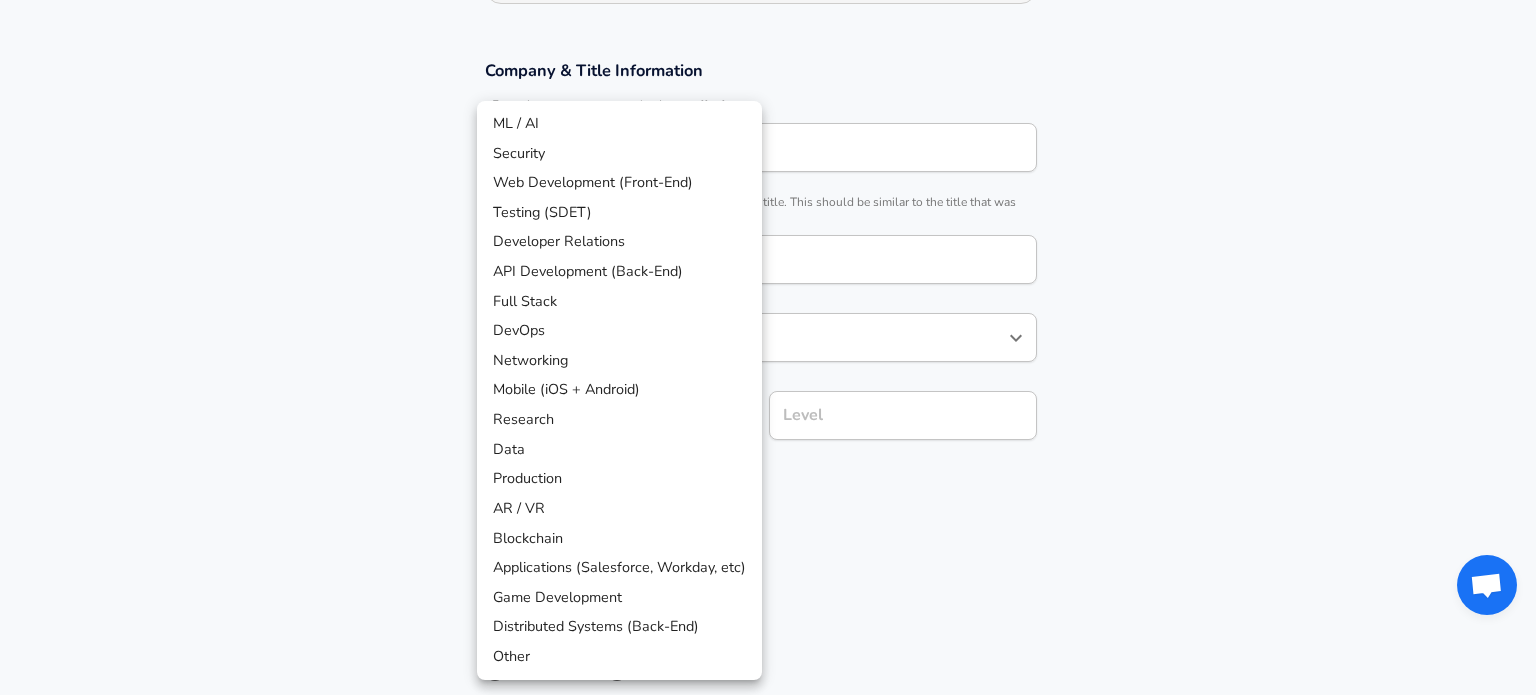 click on "Company [COMPANY_NAME] Company Title Software Engineer Title Job Family Software Engineer Job Family Select a Specialization that best fits your role. If you can't find one, select 'Other' to enter a custom specialization Select Specialization ​ Select Specialization Level Level Work Experience and Location These compensation details are from the perspective of a:" at bounding box center (768, 27) 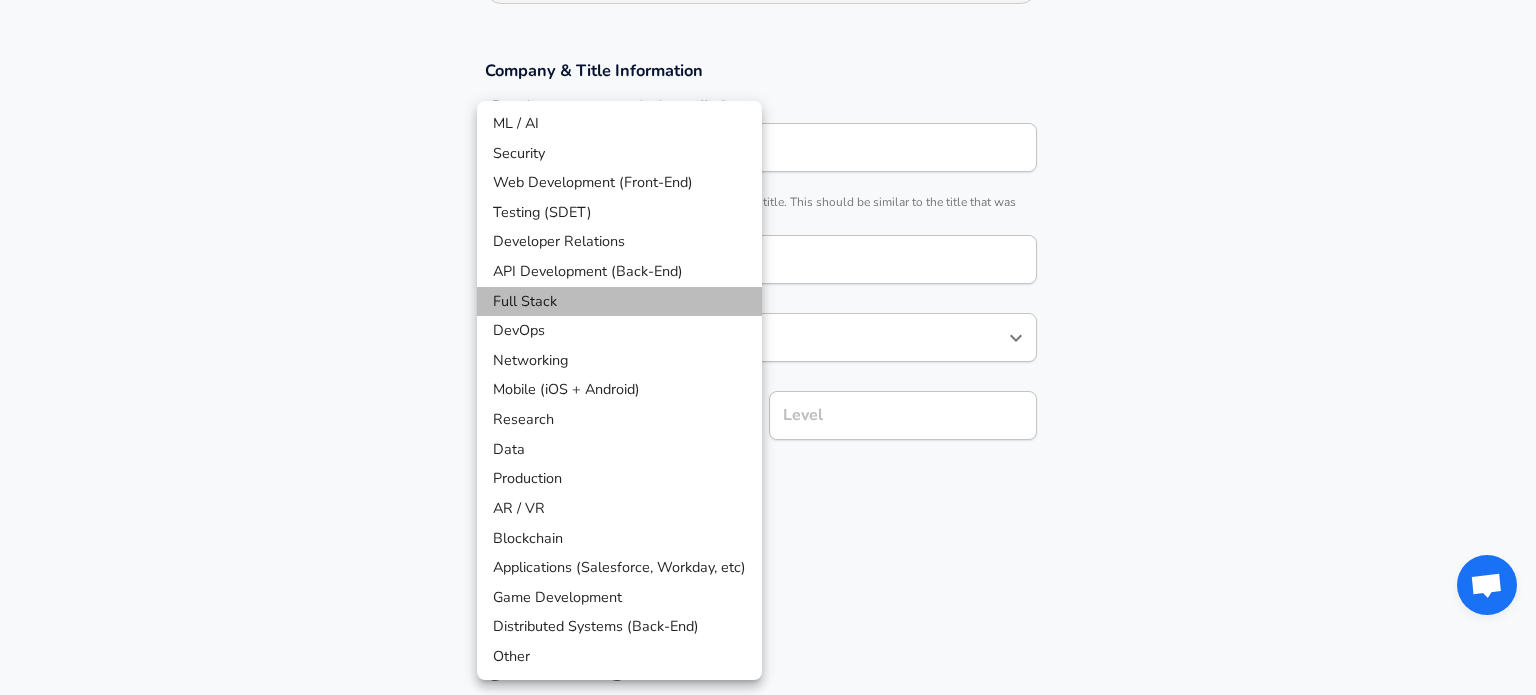 click on "Full Stack" at bounding box center [619, 302] 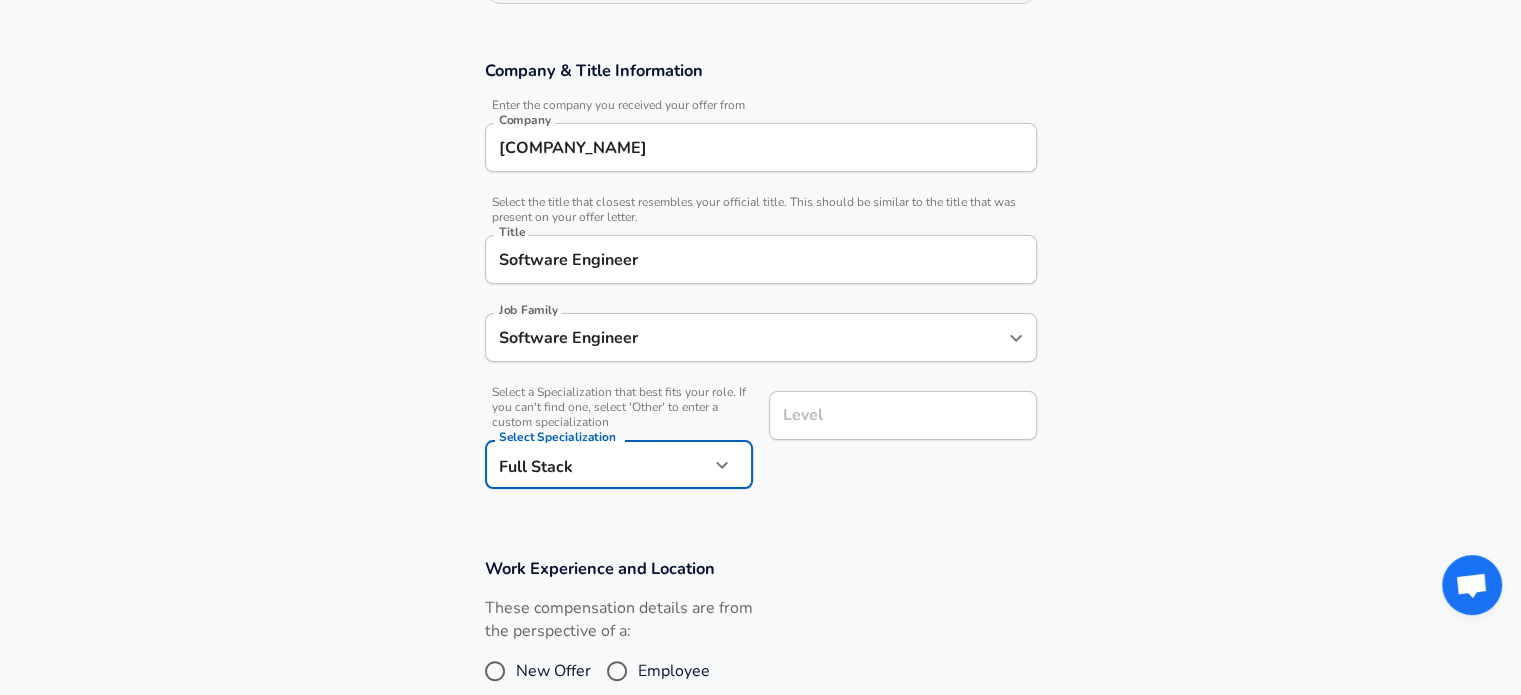 scroll, scrollTop: 360, scrollLeft: 0, axis: vertical 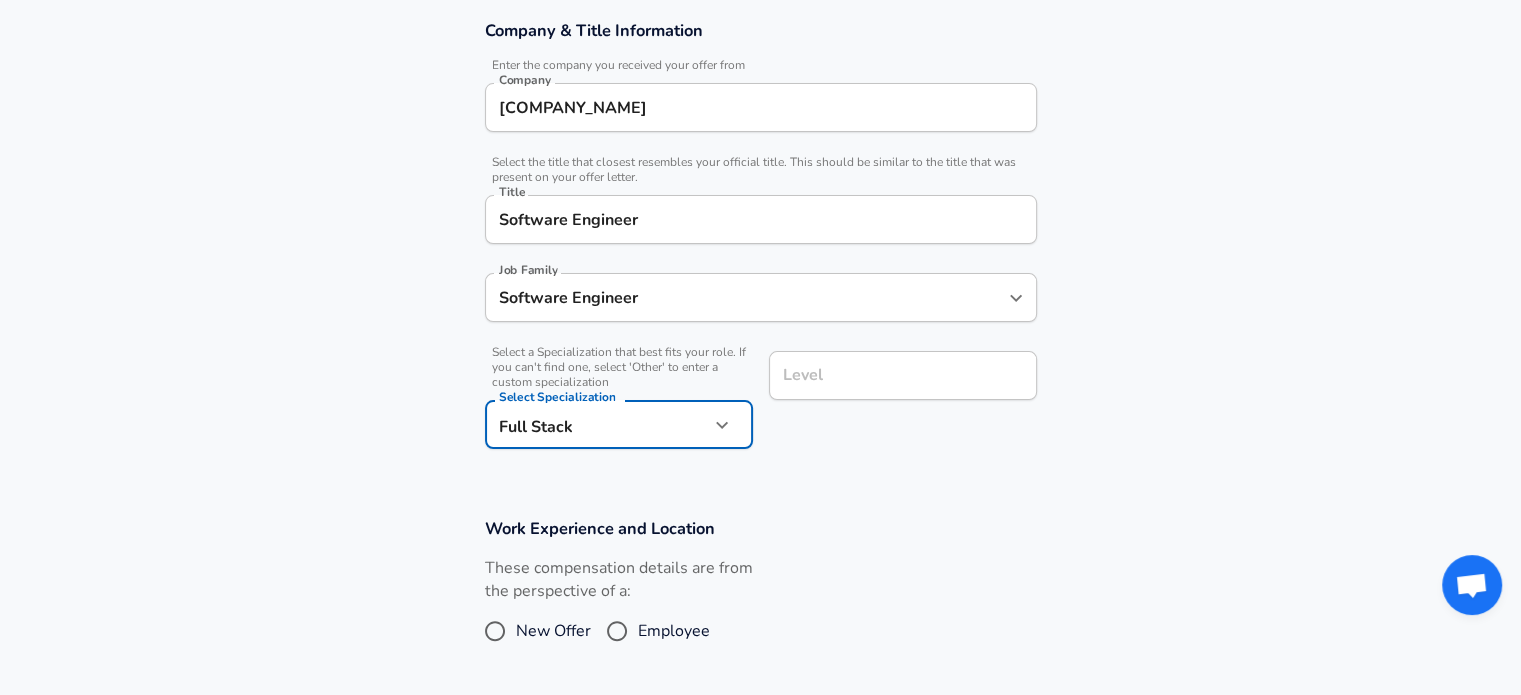 click on "Level" at bounding box center (903, 375) 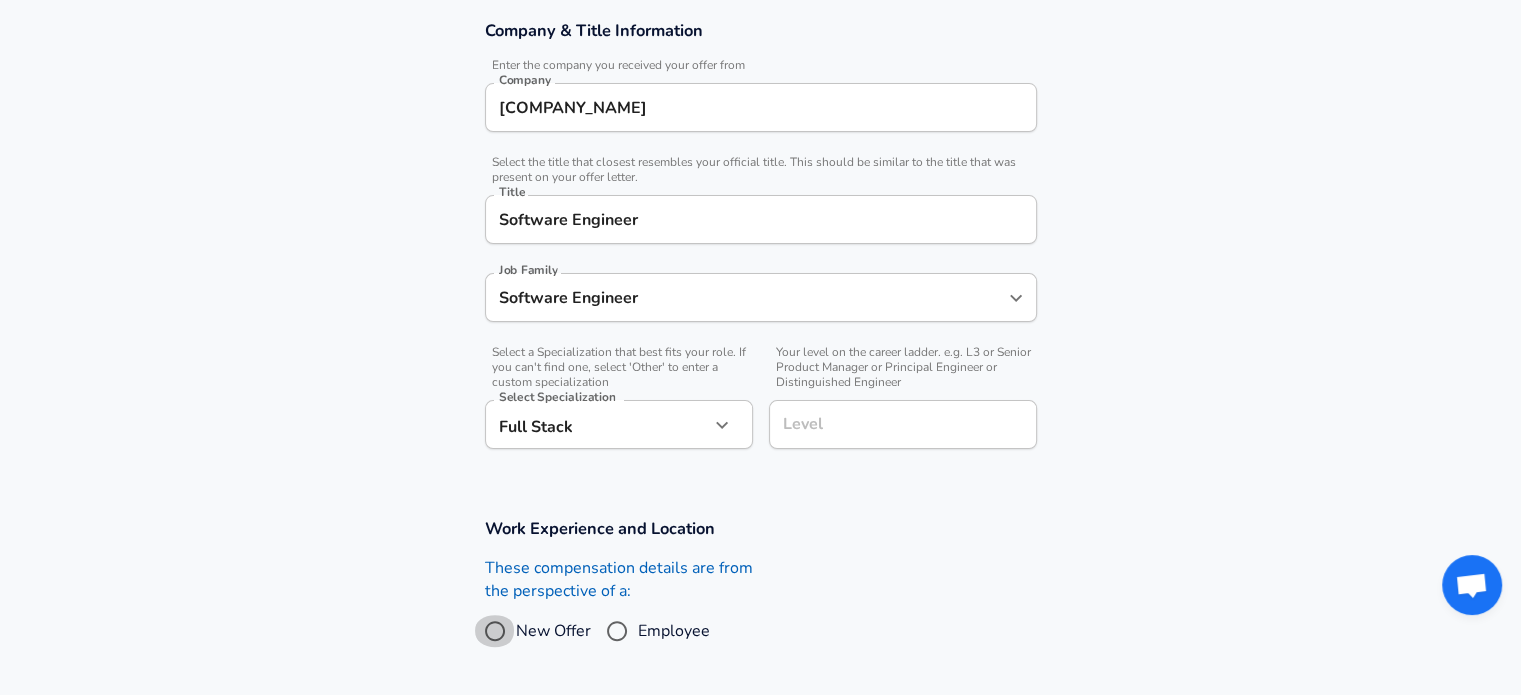 click on "Level" at bounding box center [903, 424] 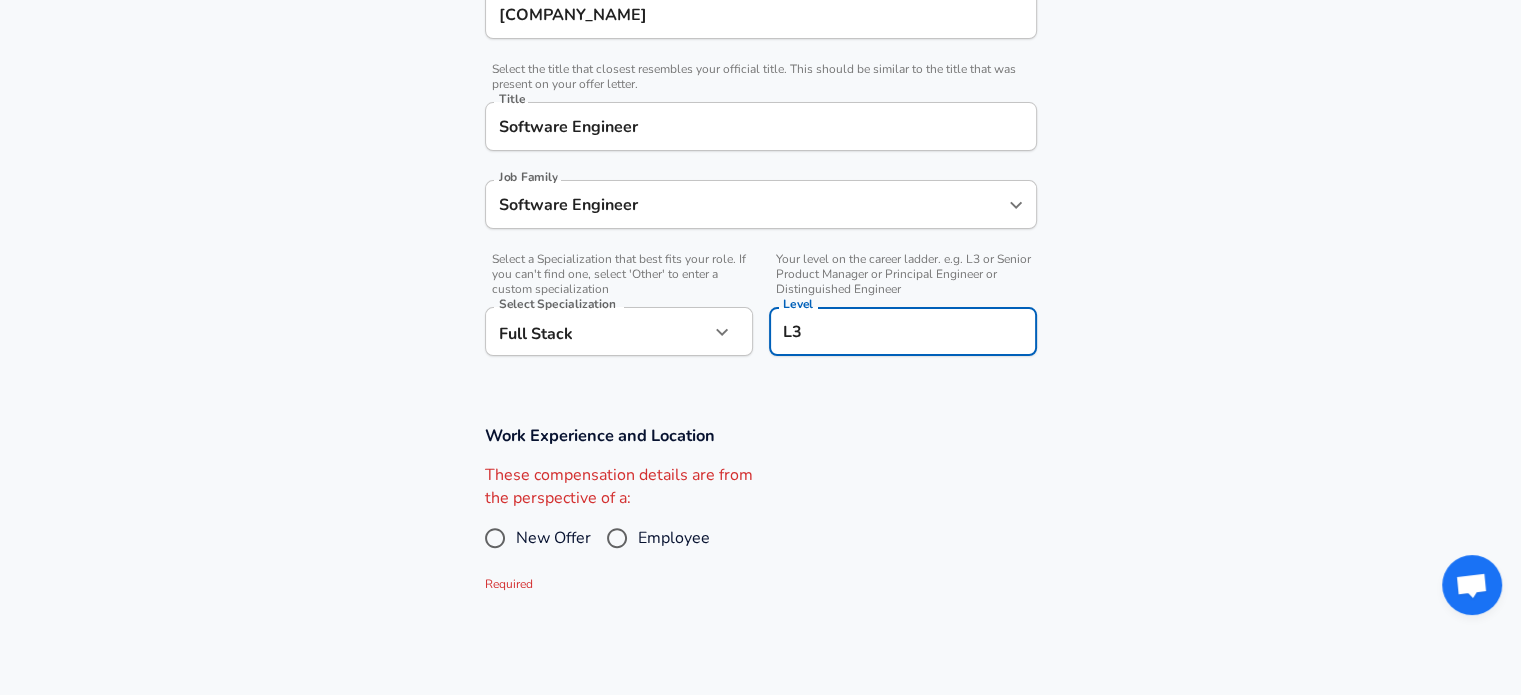 scroll, scrollTop: 460, scrollLeft: 0, axis: vertical 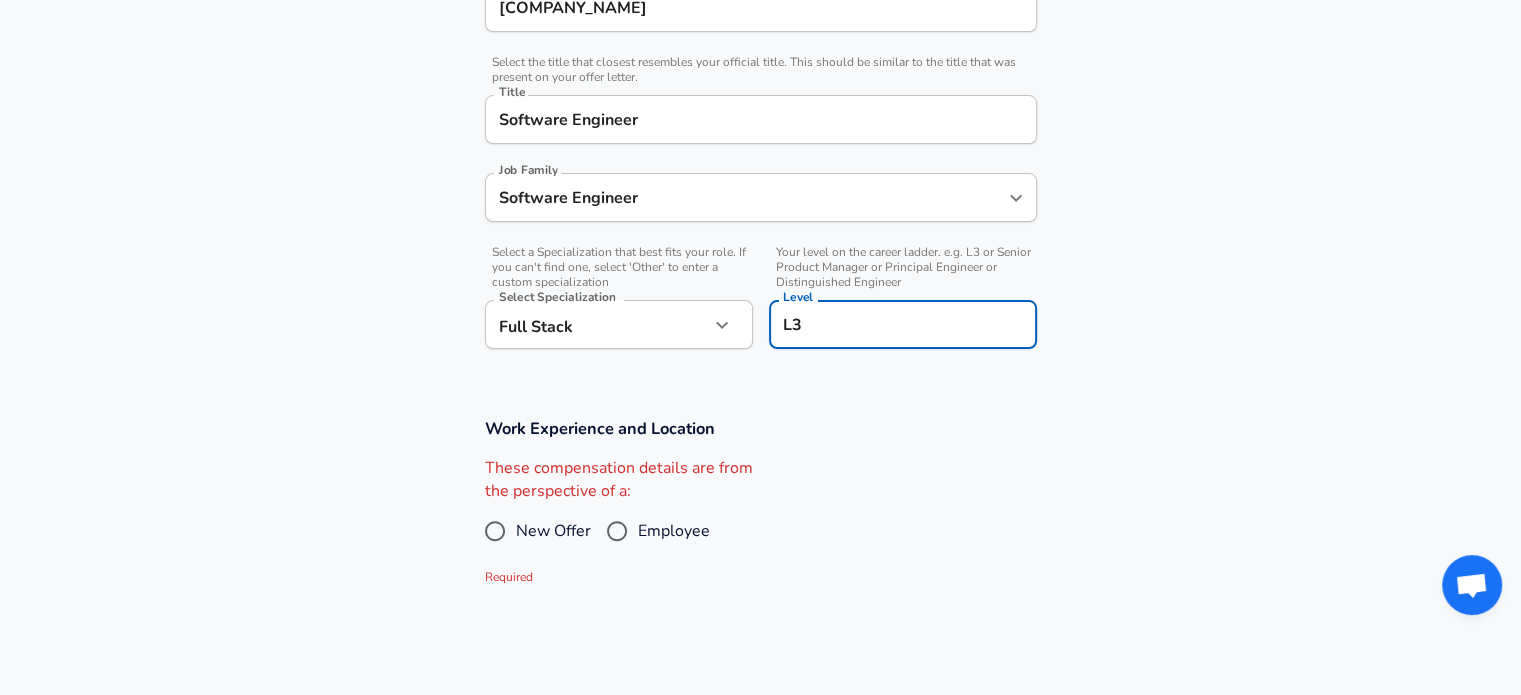 type on "L3" 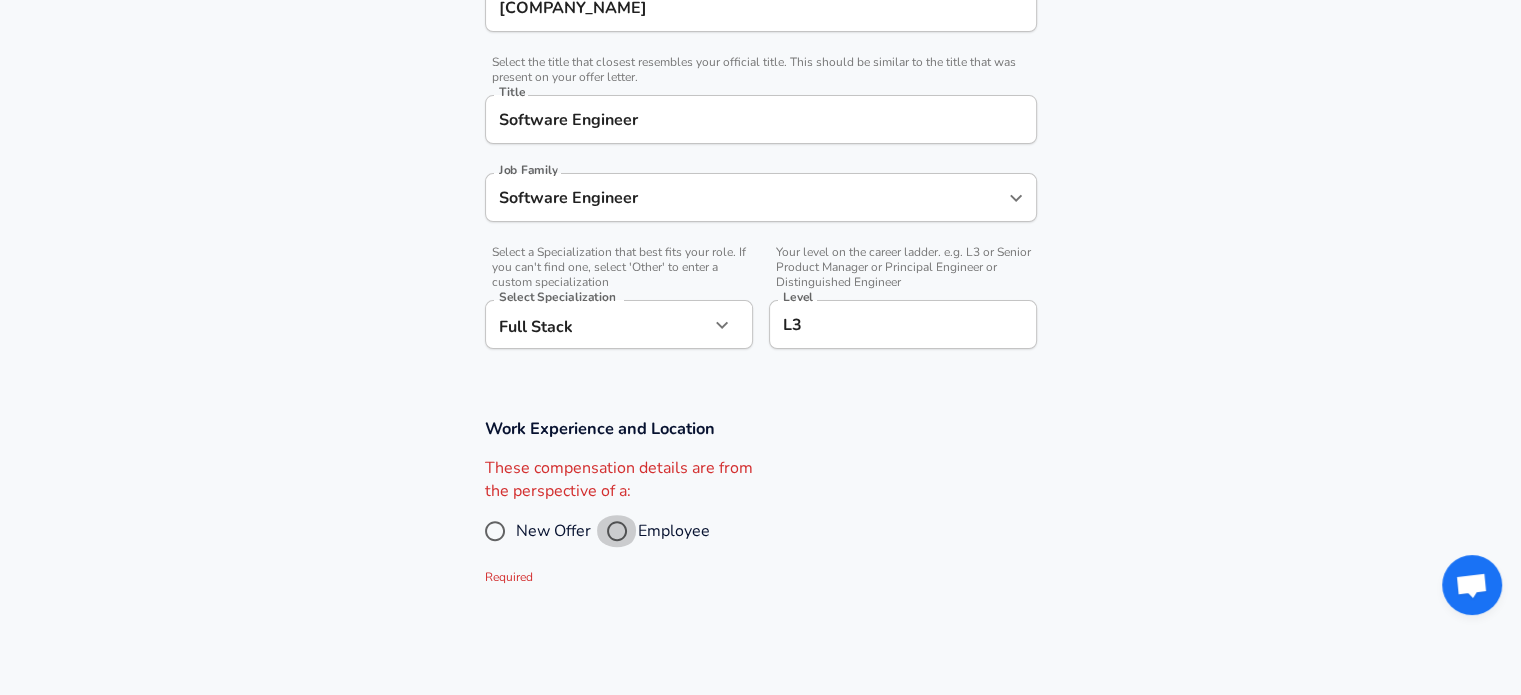 click on "Employee" at bounding box center [617, 531] 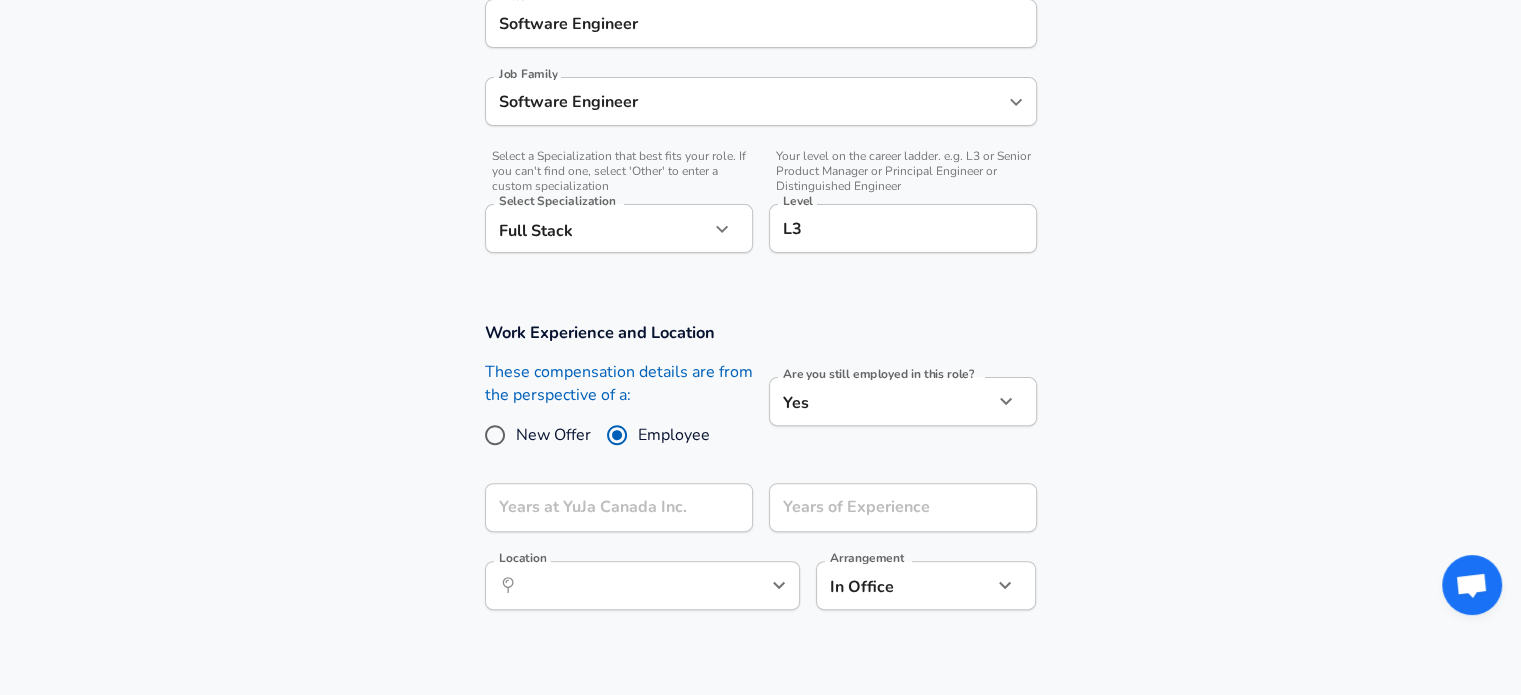 scroll, scrollTop: 560, scrollLeft: 0, axis: vertical 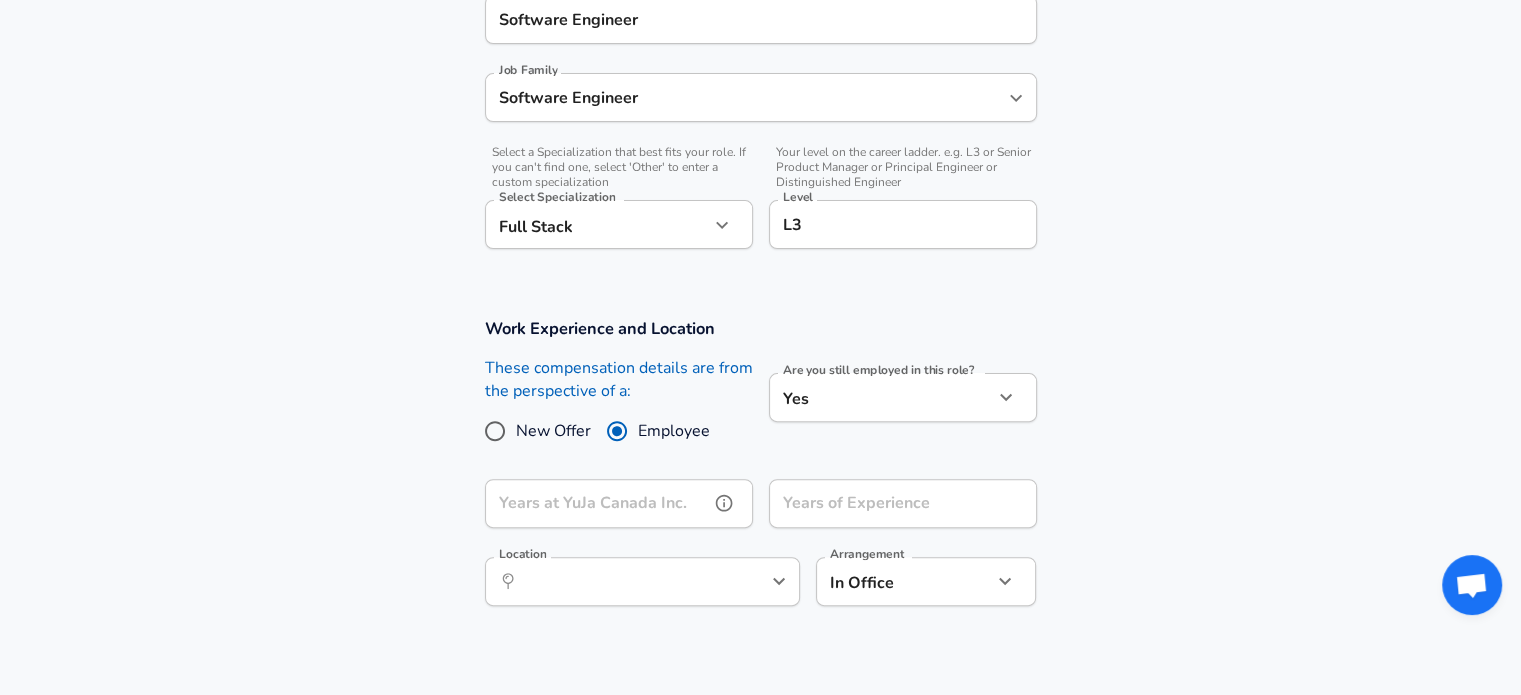 click on "Years at YuJa Canada Inc." at bounding box center [597, 503] 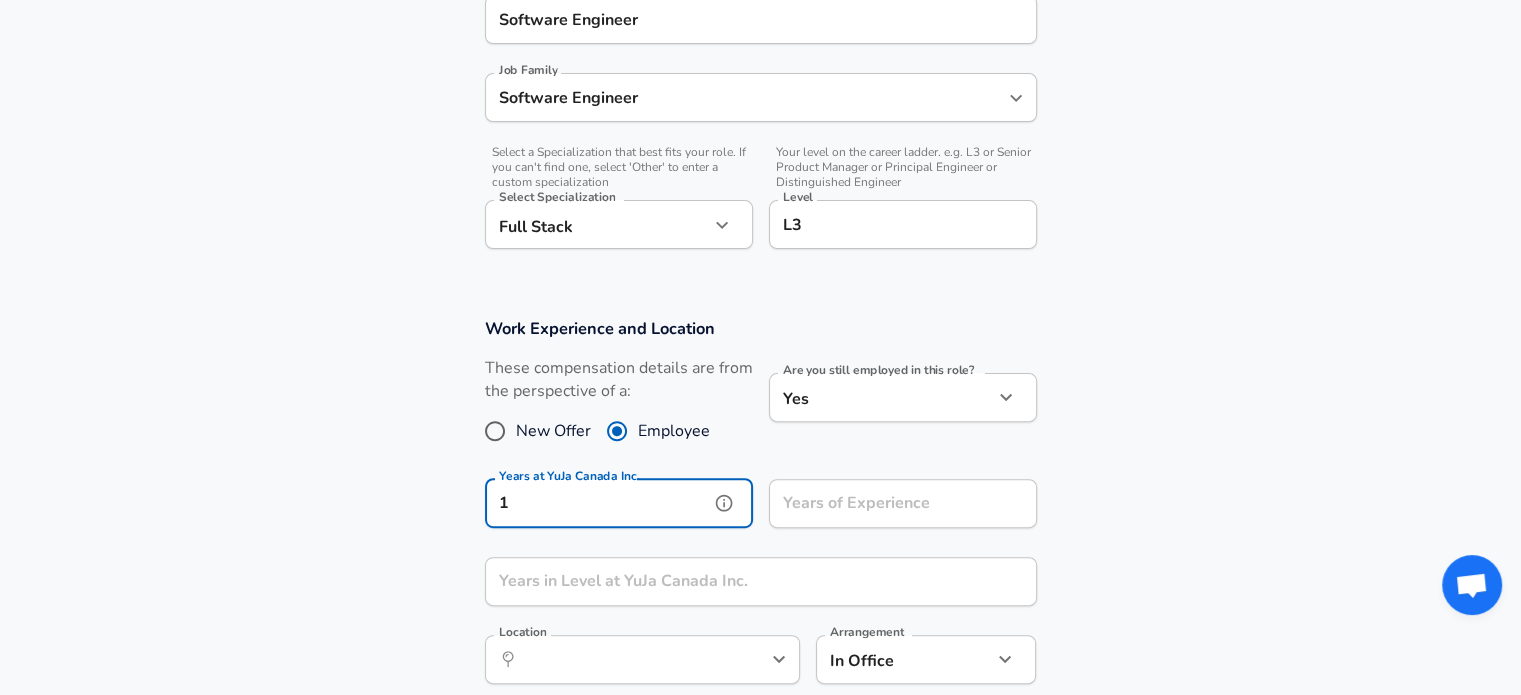type on "1" 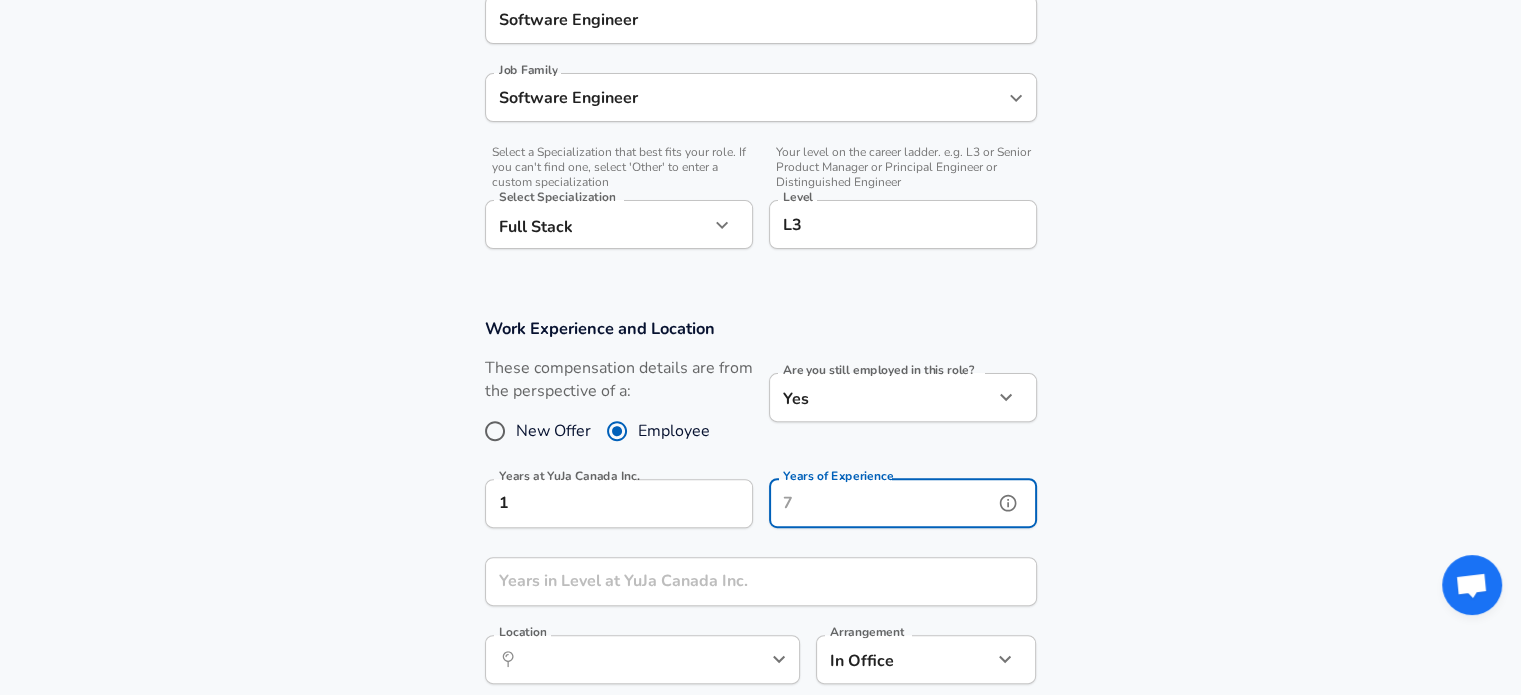 click on "Years of Experience" at bounding box center (881, 503) 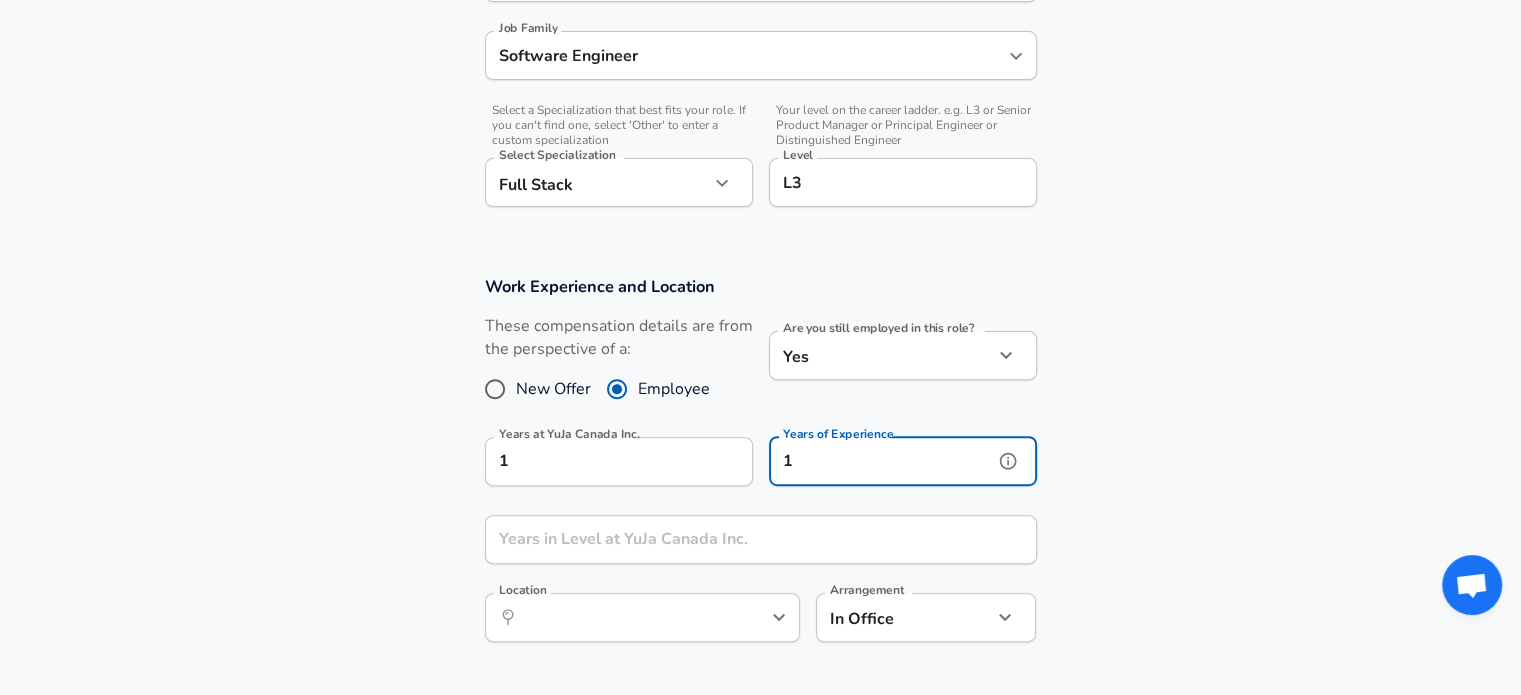 scroll, scrollTop: 660, scrollLeft: 0, axis: vertical 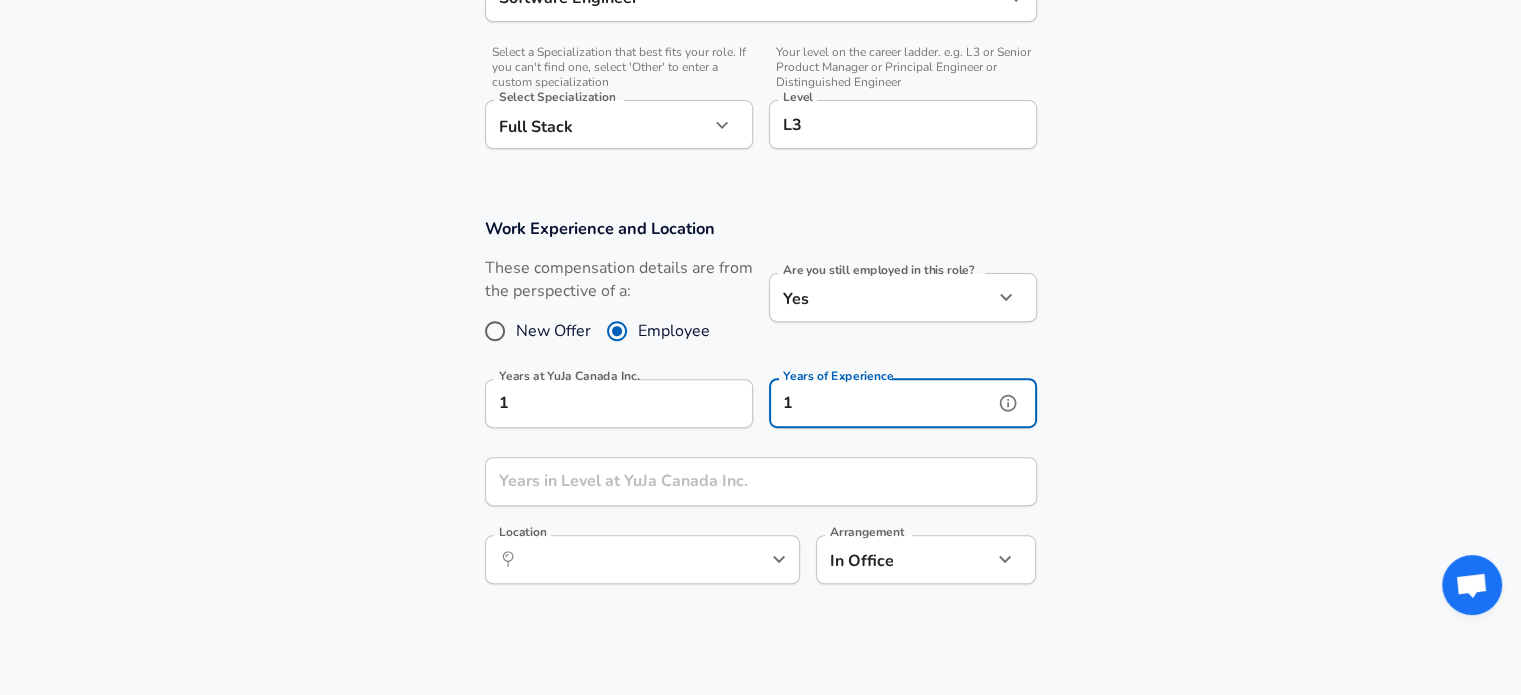 type on "1" 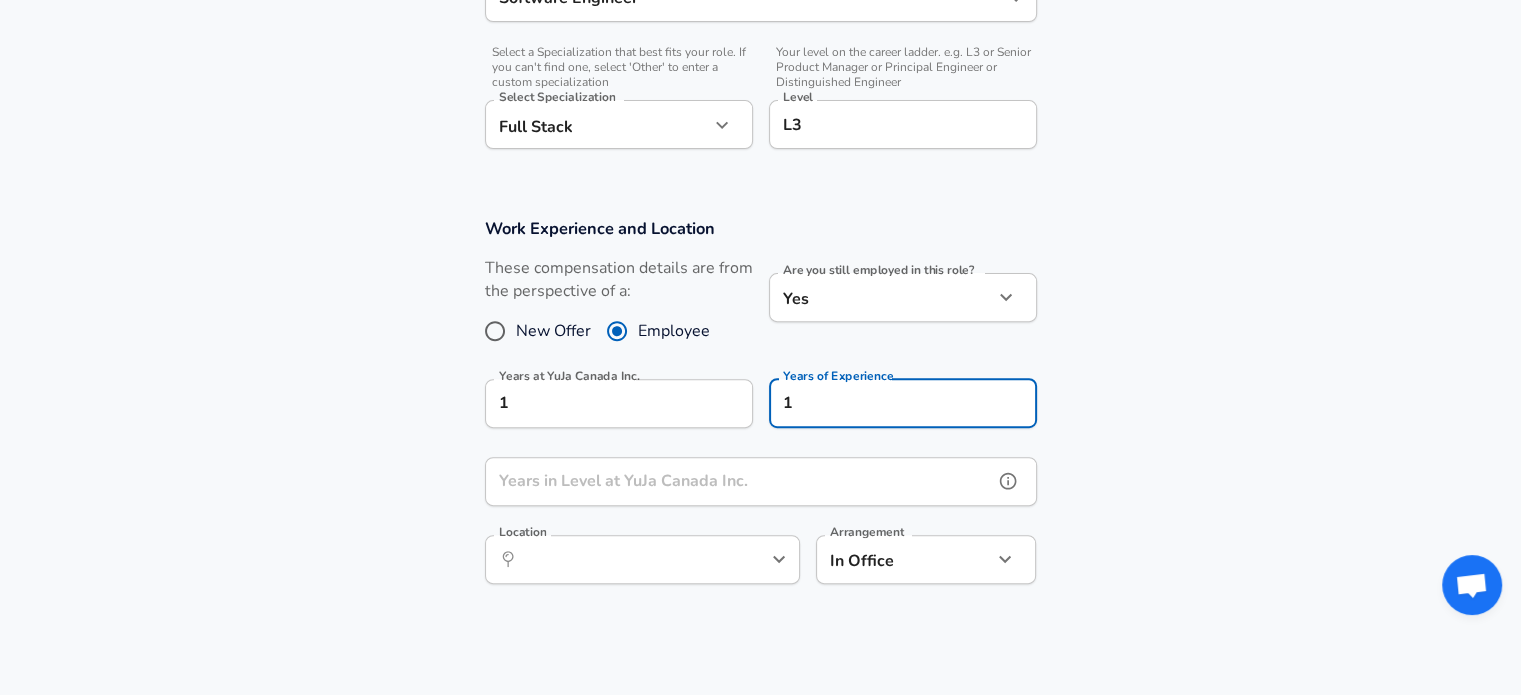 click on "Years in Level at YuJa Canada Inc." at bounding box center [739, 481] 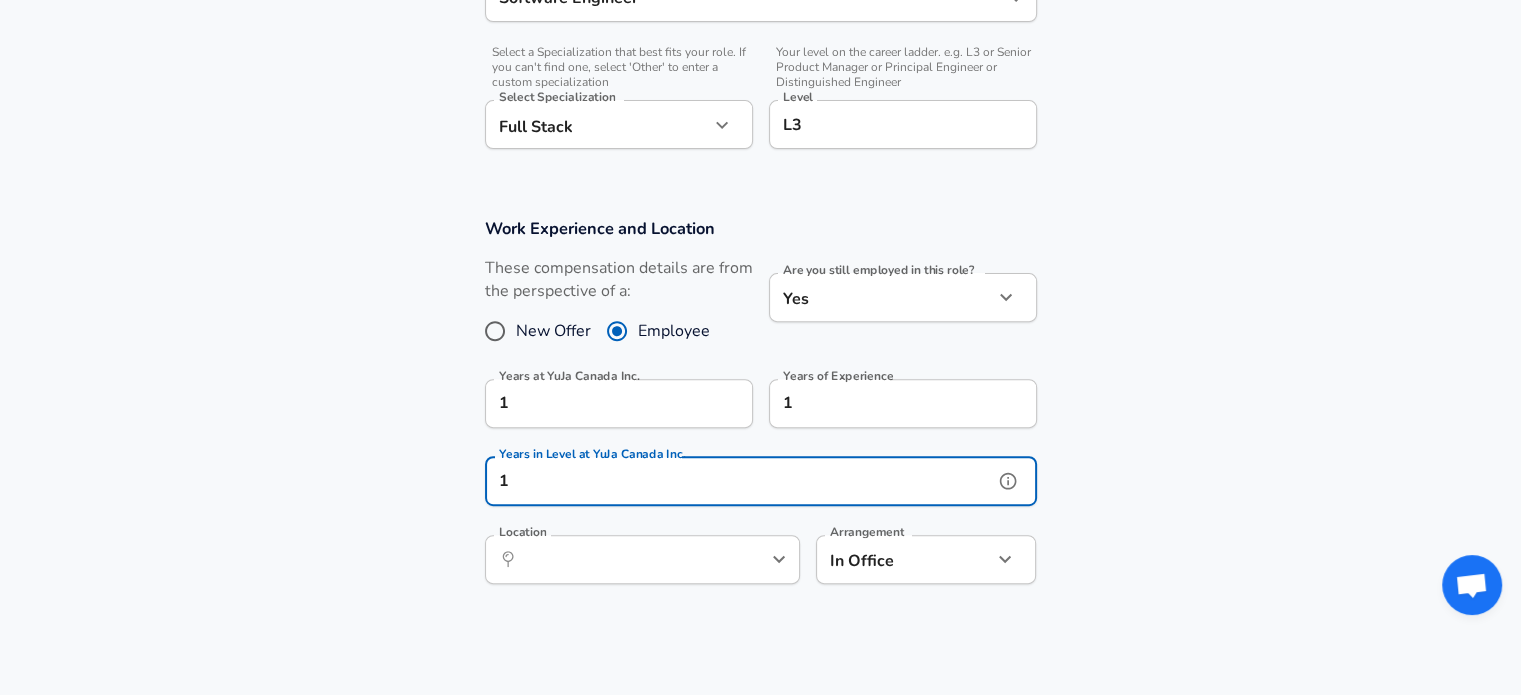 drag, startPoint x: 679, startPoint y: 487, endPoint x: 176, endPoint y: 431, distance: 506.1077 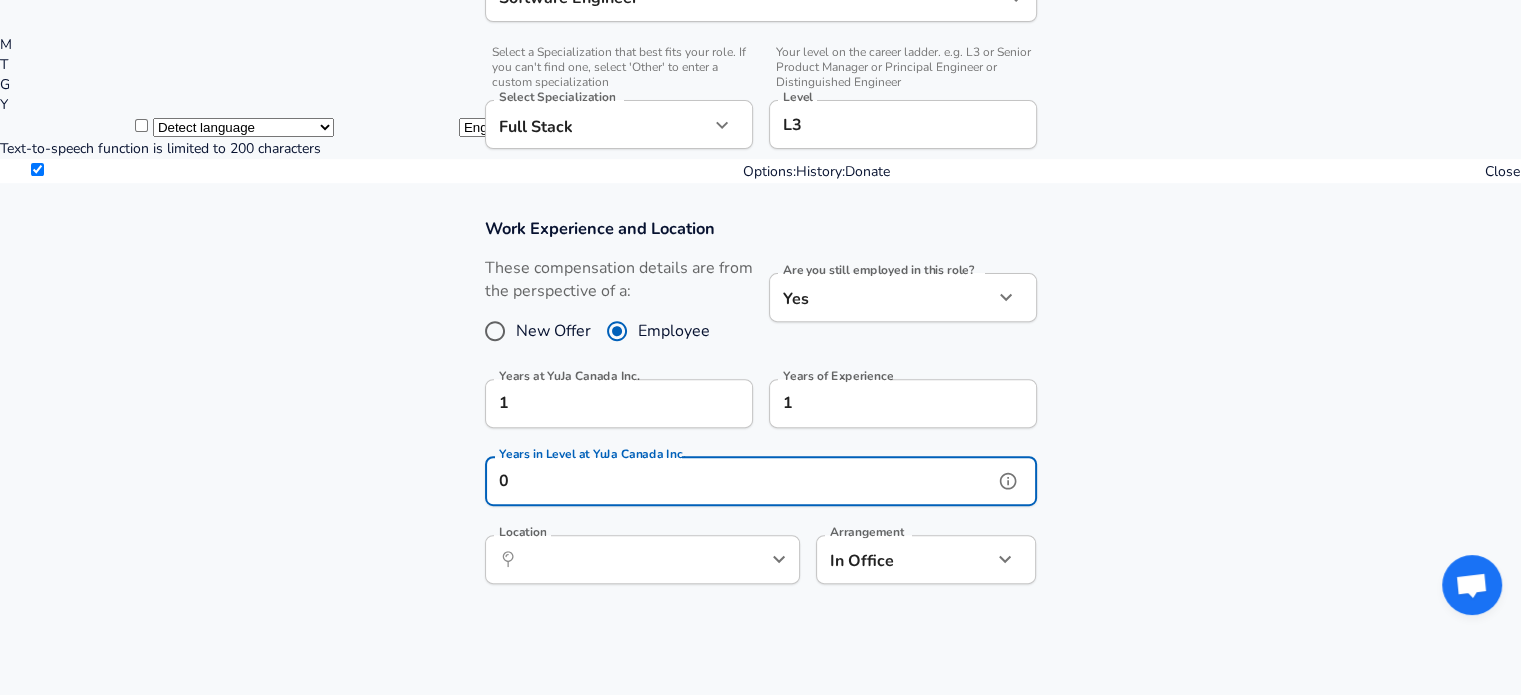 type on "0" 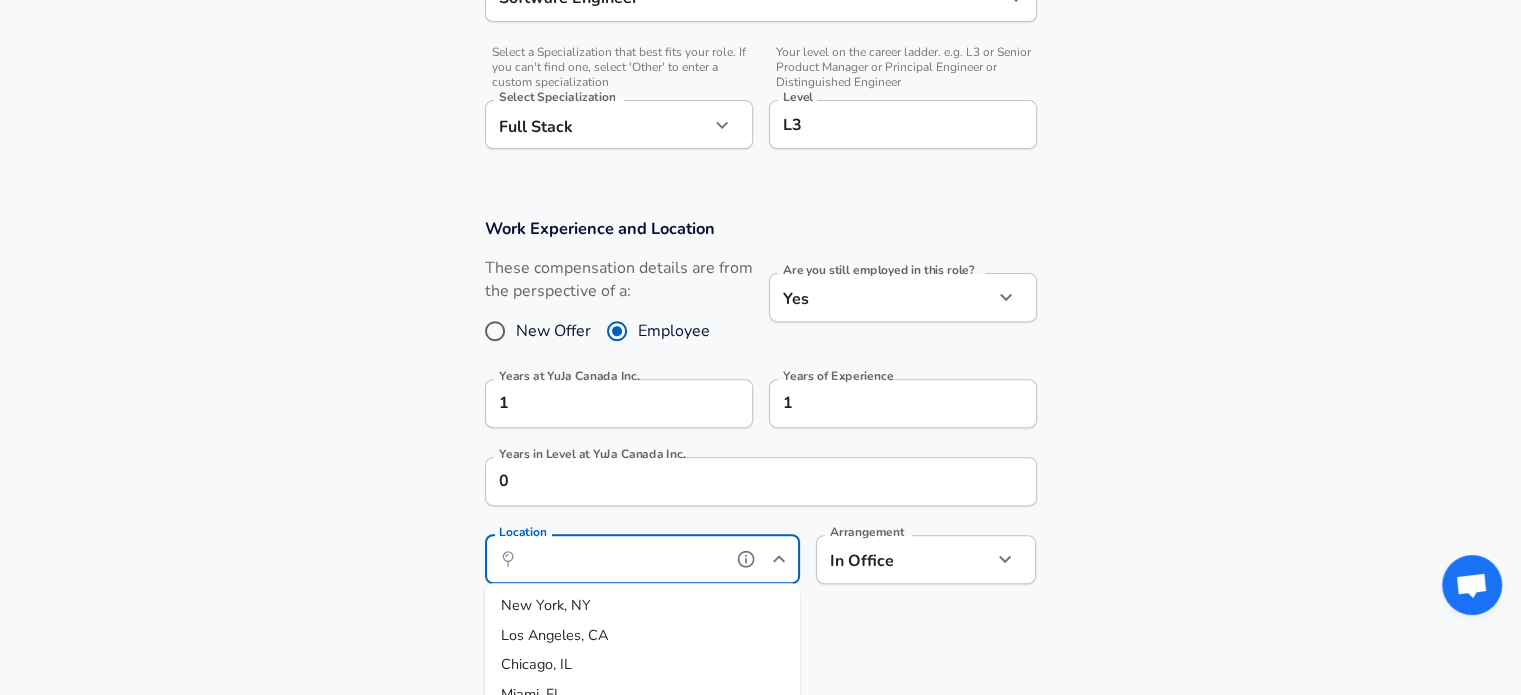 click on "Location" at bounding box center [620, 559] 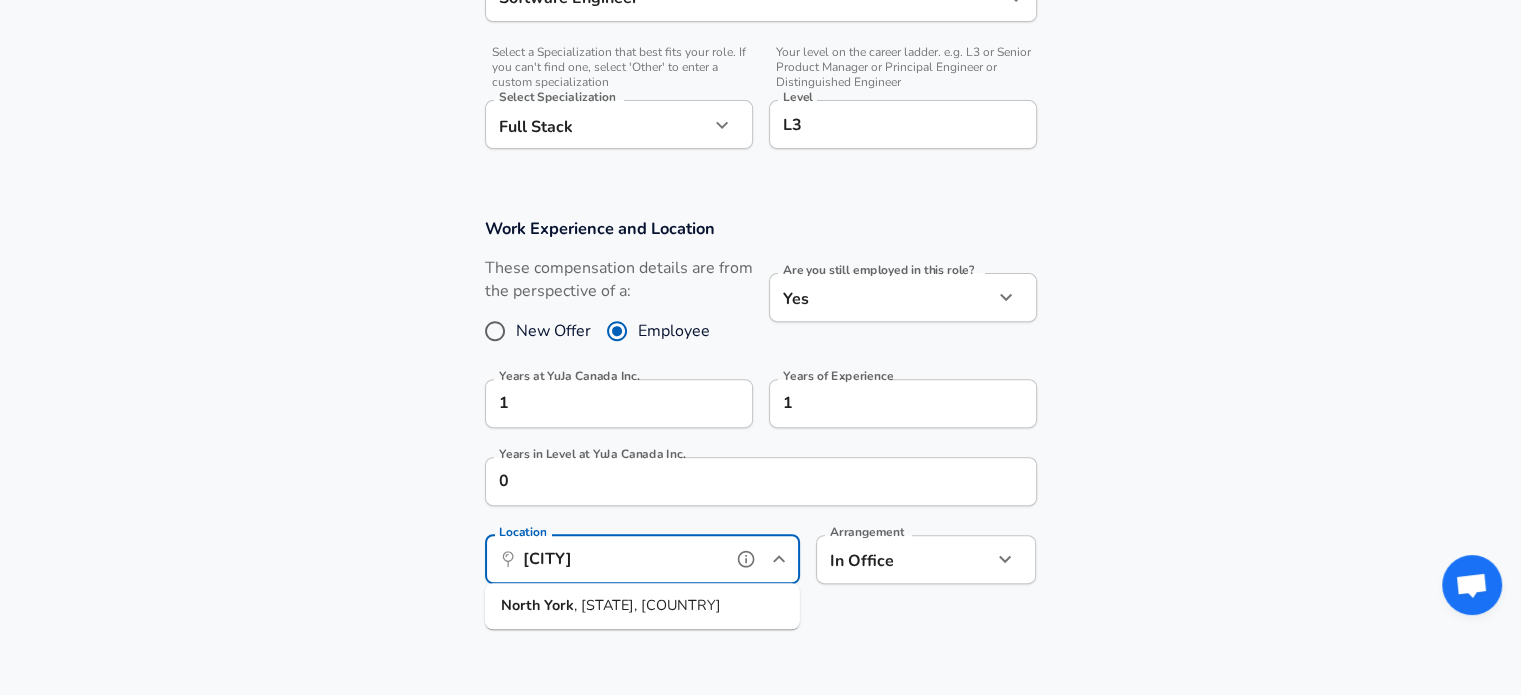 click on ", [STATE], [COUNTRY]" at bounding box center [647, 605] 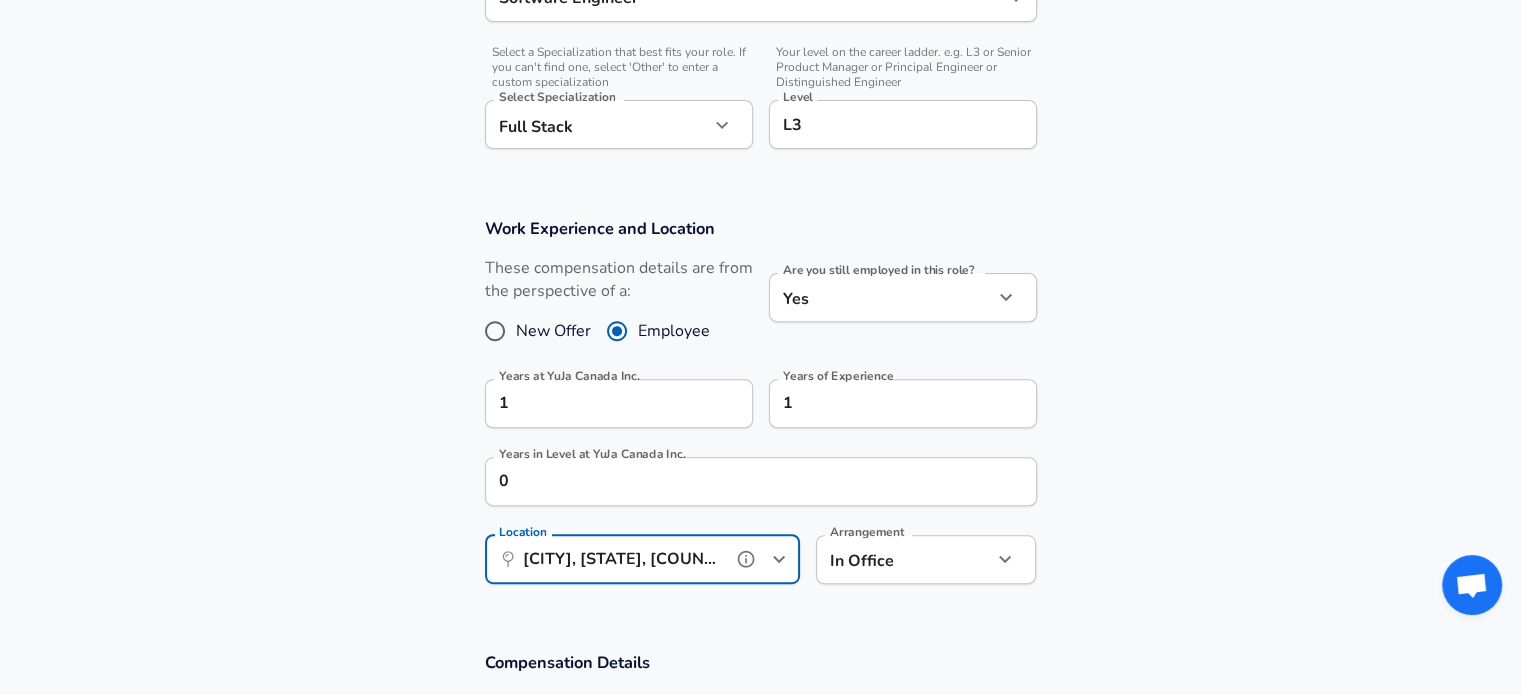 type on "[CITY], [STATE], [COUNTRY]" 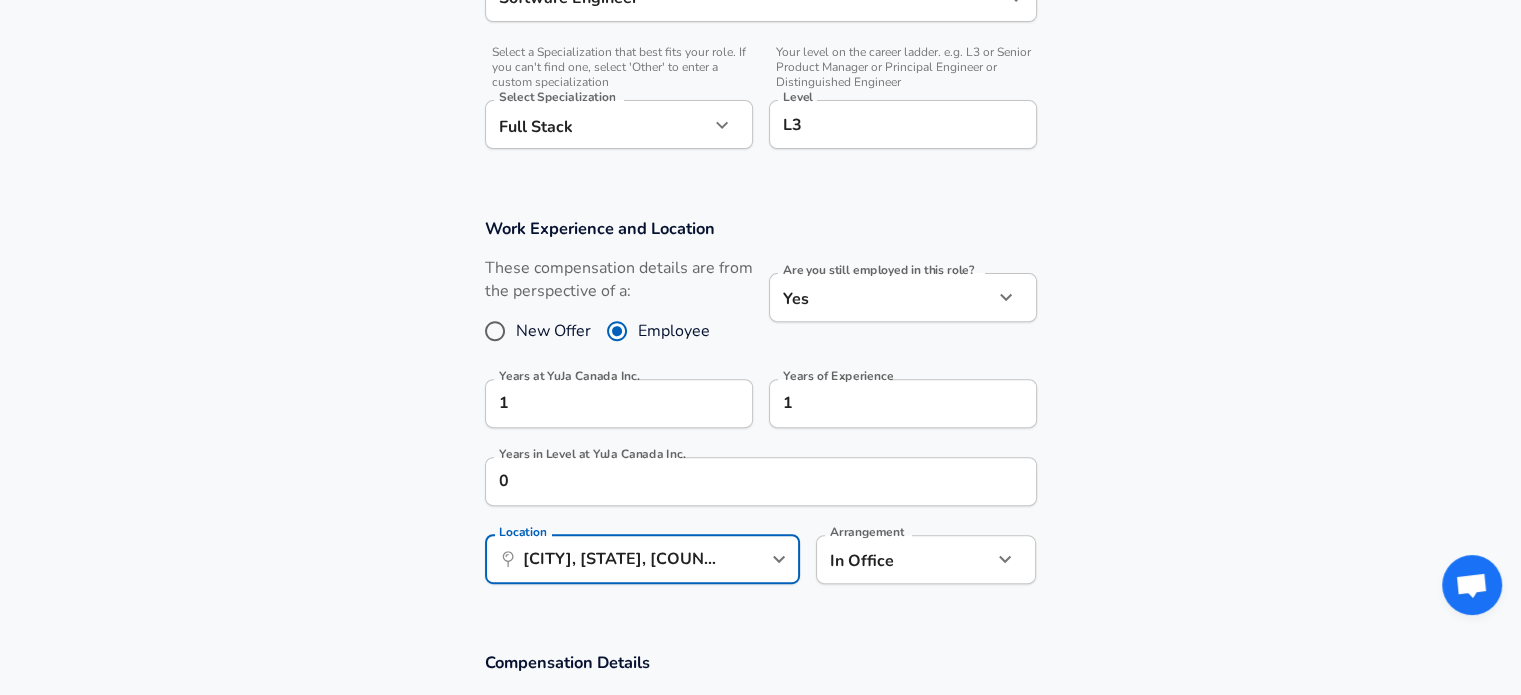 click on "Company [COMPANY_NAME] Company Title Software Engineer Title Job Family Software Engineer Job Family Select a Specialization that best fits your role. If you can't find one, select 'Other' to enter a custom specialization Select Specialization Full Stack Full Stack Select Specialization Level L3 Level Work Experience and Location New Offer Employee Yes yes 1 1 0 ​" at bounding box center (760, -313) 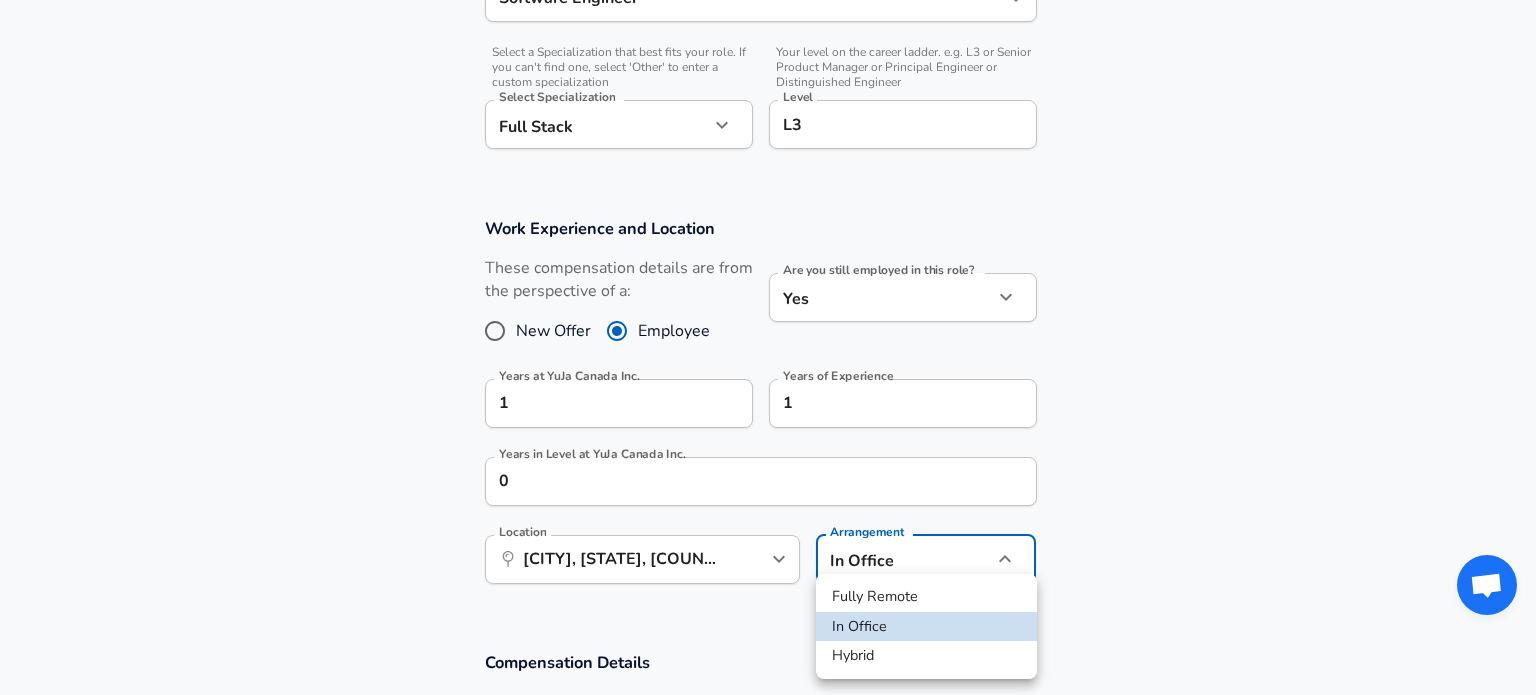 click at bounding box center (768, 347) 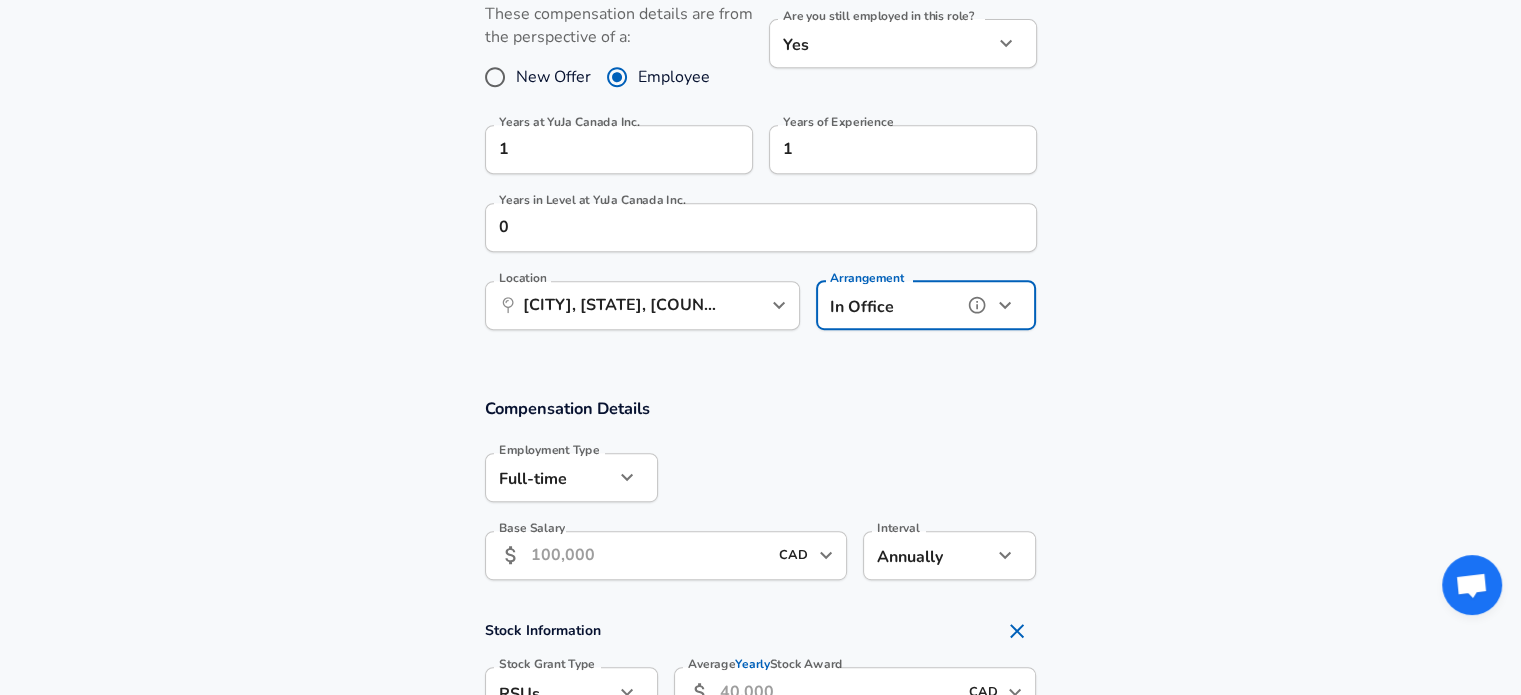 scroll, scrollTop: 960, scrollLeft: 0, axis: vertical 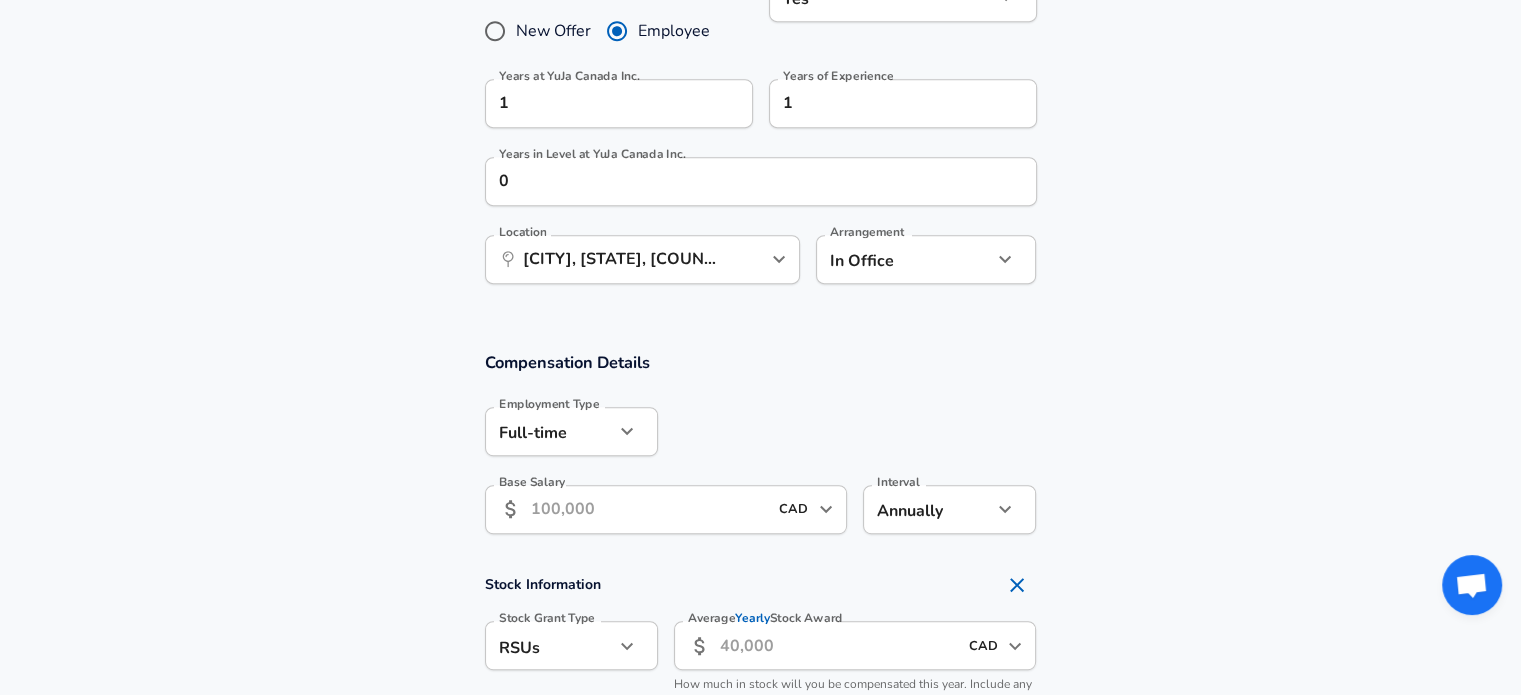 click on "Base Salary" at bounding box center (649, 509) 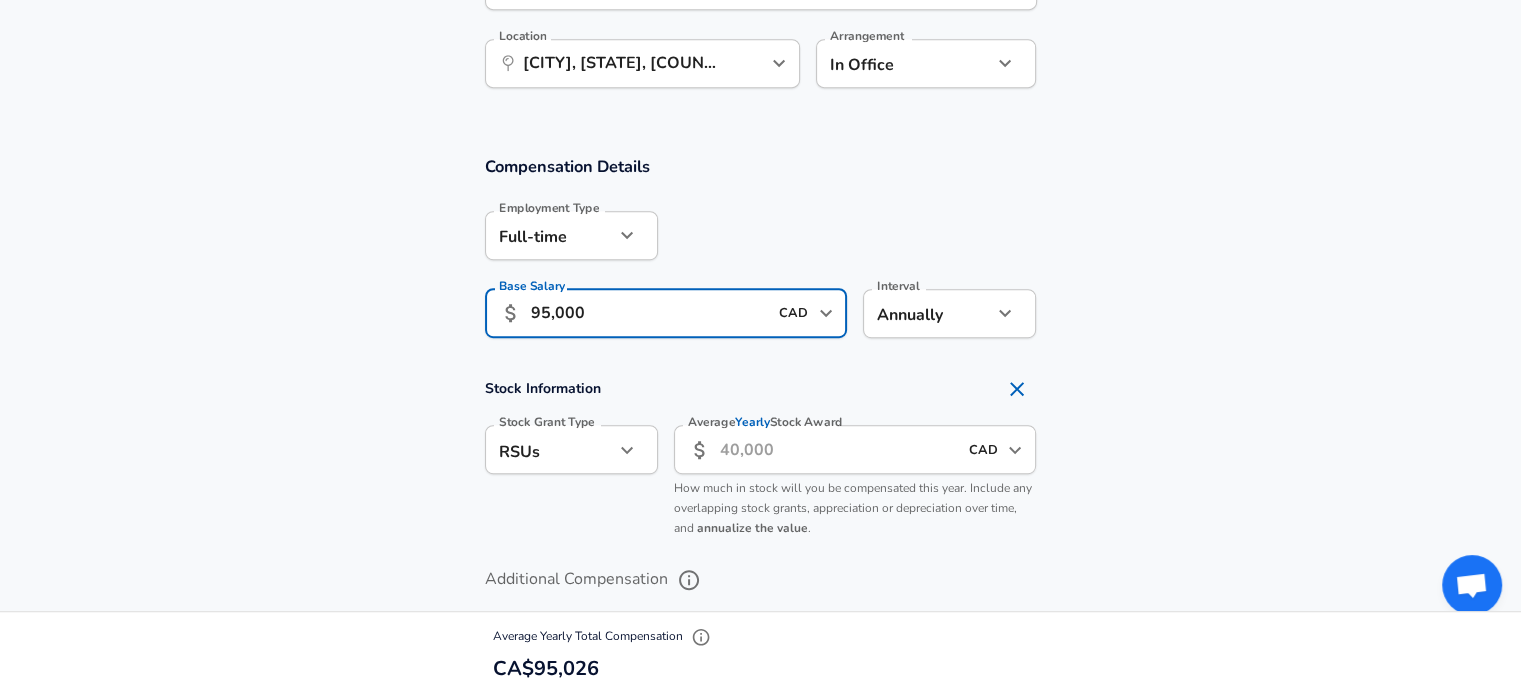 scroll, scrollTop: 1160, scrollLeft: 0, axis: vertical 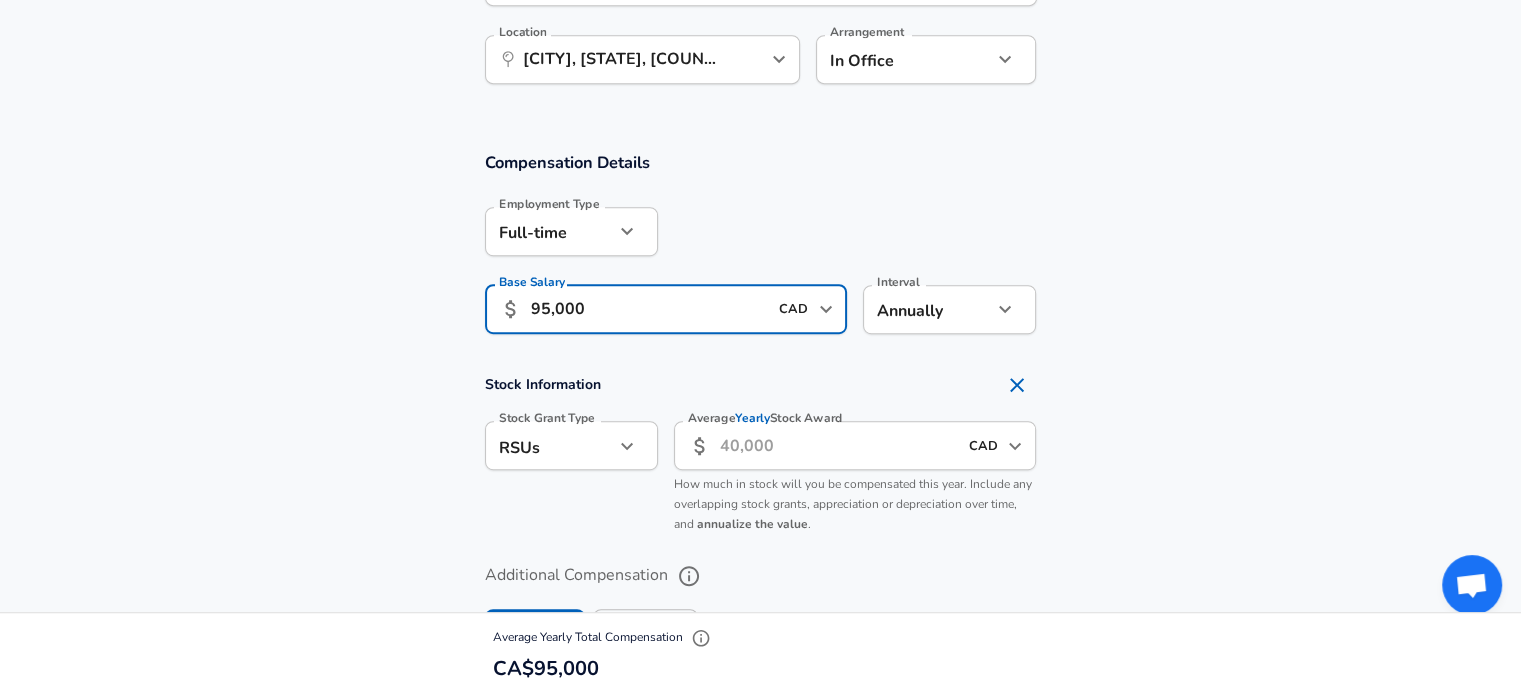type on "95,000" 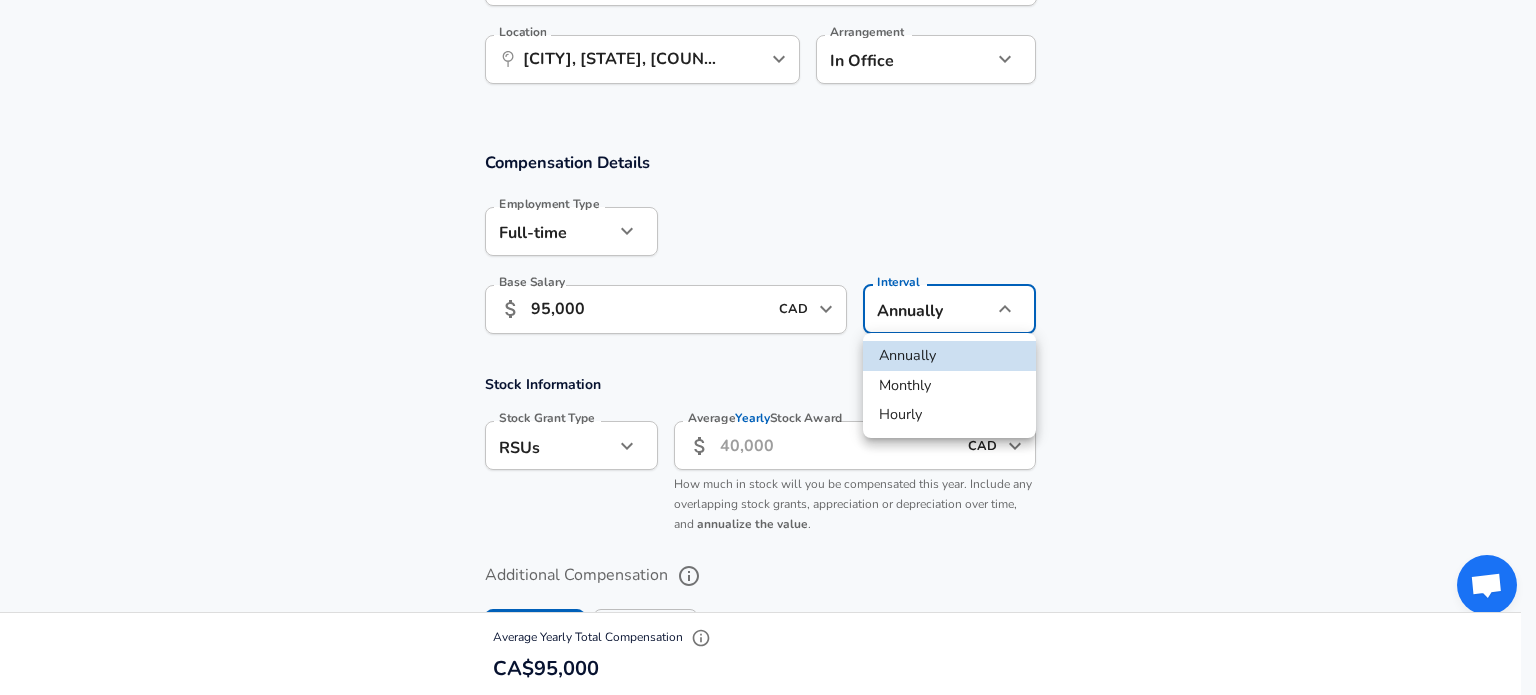 click at bounding box center [768, 347] 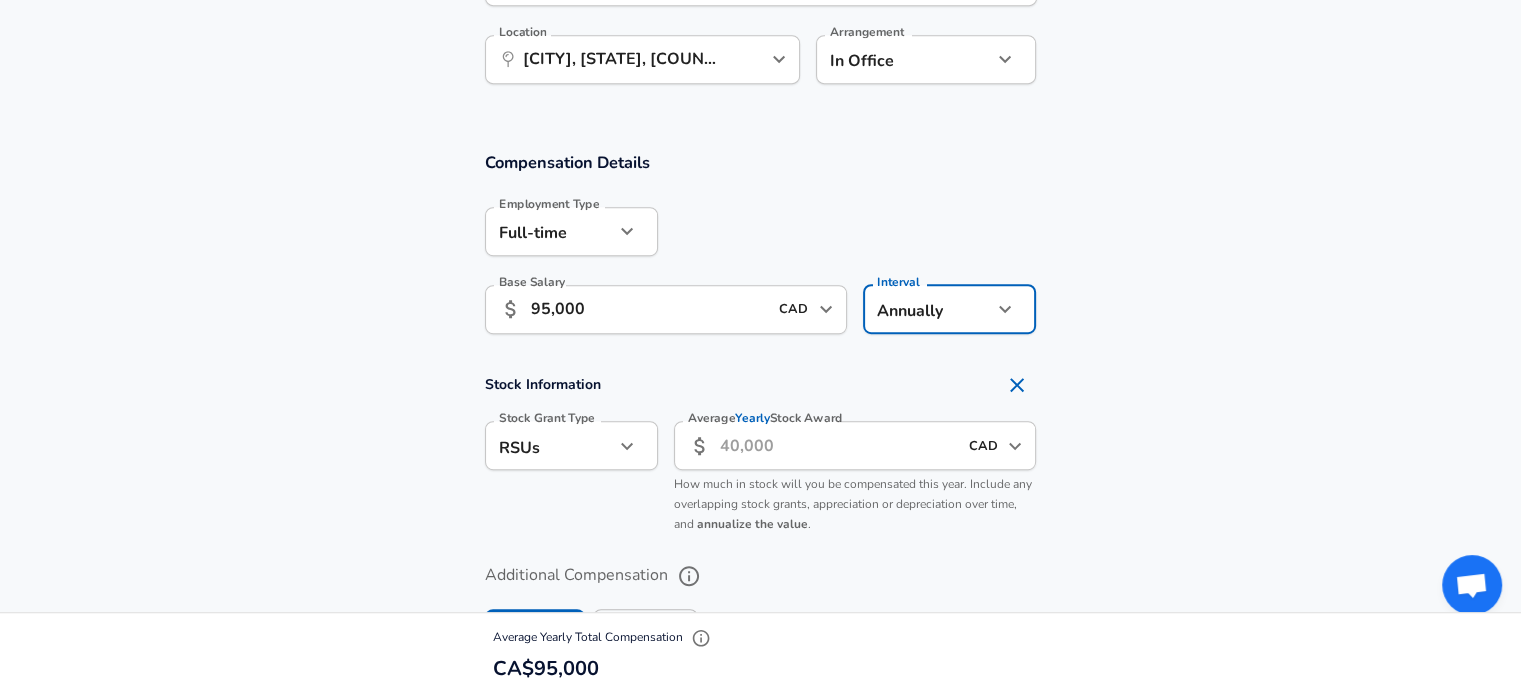 click on "Company [COMPANY_NAME] Company Title Software Engineer Title Job Family Software Engineer Job Family Select a Specialization that best fits your role. If you can't find one, select 'Other' to enter a custom specialization Select Specialization Full Stack Full Stack Select Specialization Level L3 Level Work Experience and Location New Offer Employee Yes yes 1 1 0 ​" at bounding box center (760, -813) 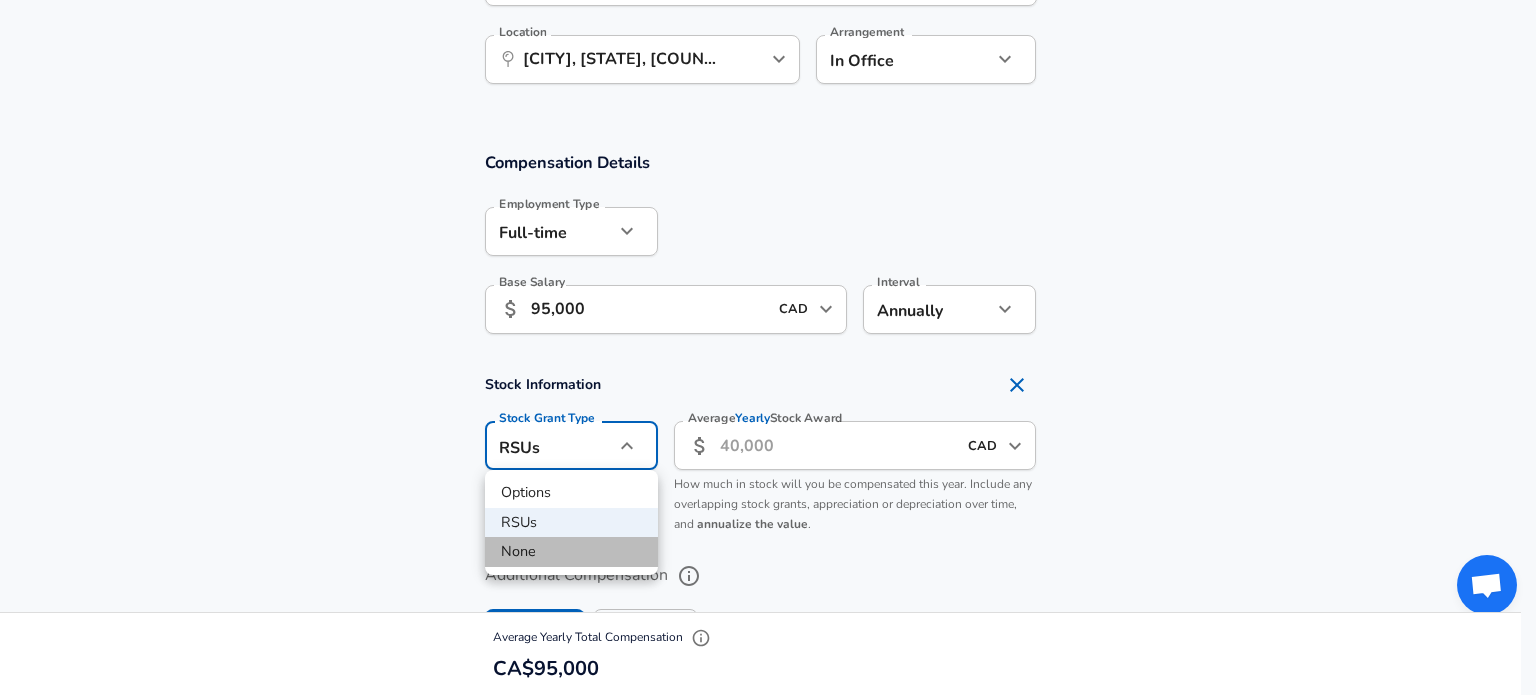 click on "None" at bounding box center (571, 552) 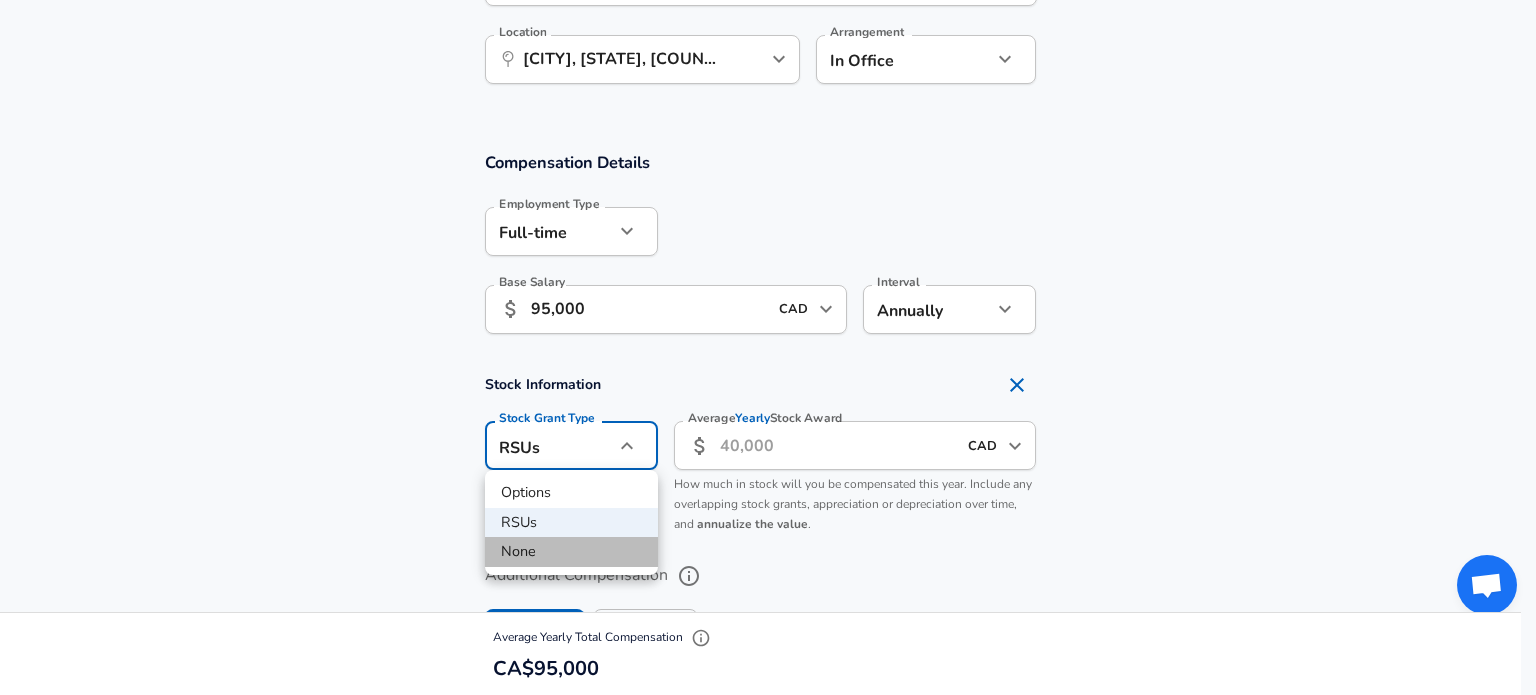 type on "none" 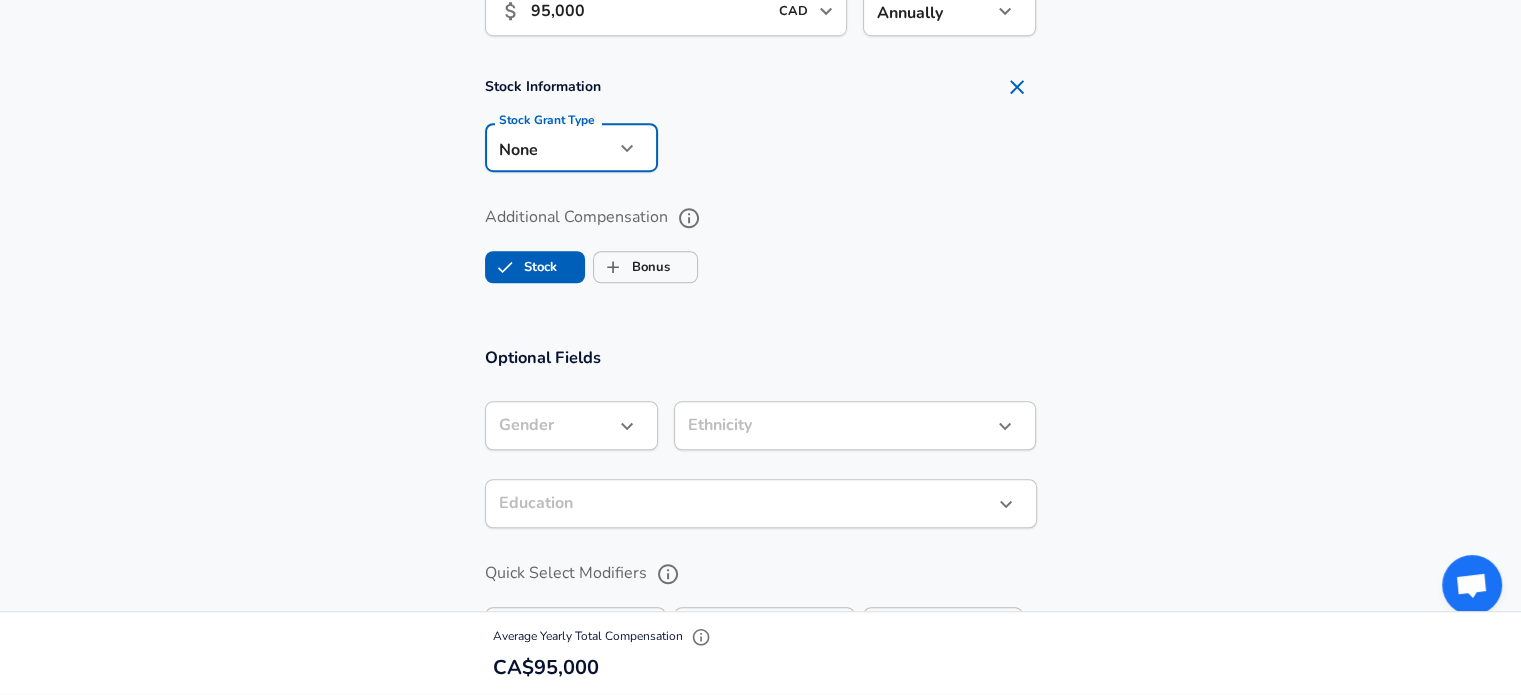 scroll, scrollTop: 1460, scrollLeft: 0, axis: vertical 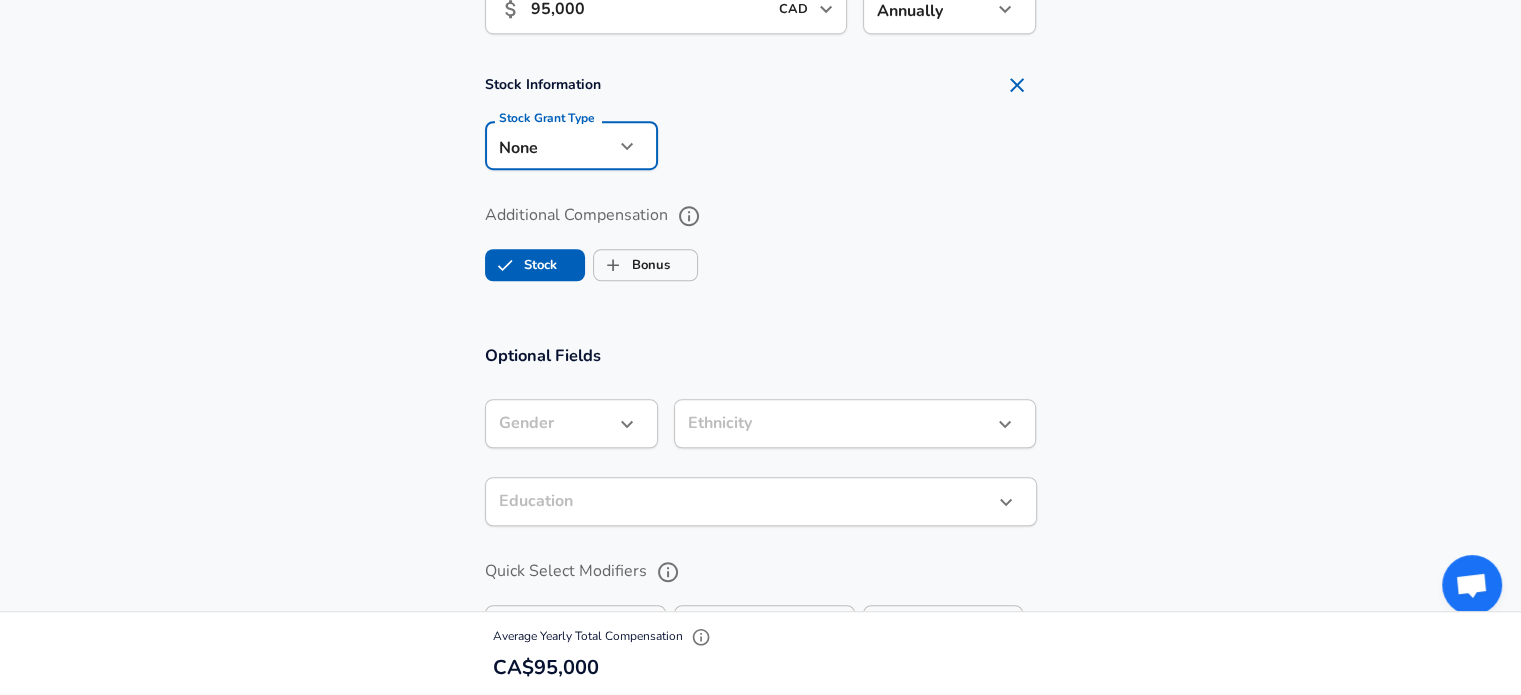 click on "Stock" at bounding box center (521, 265) 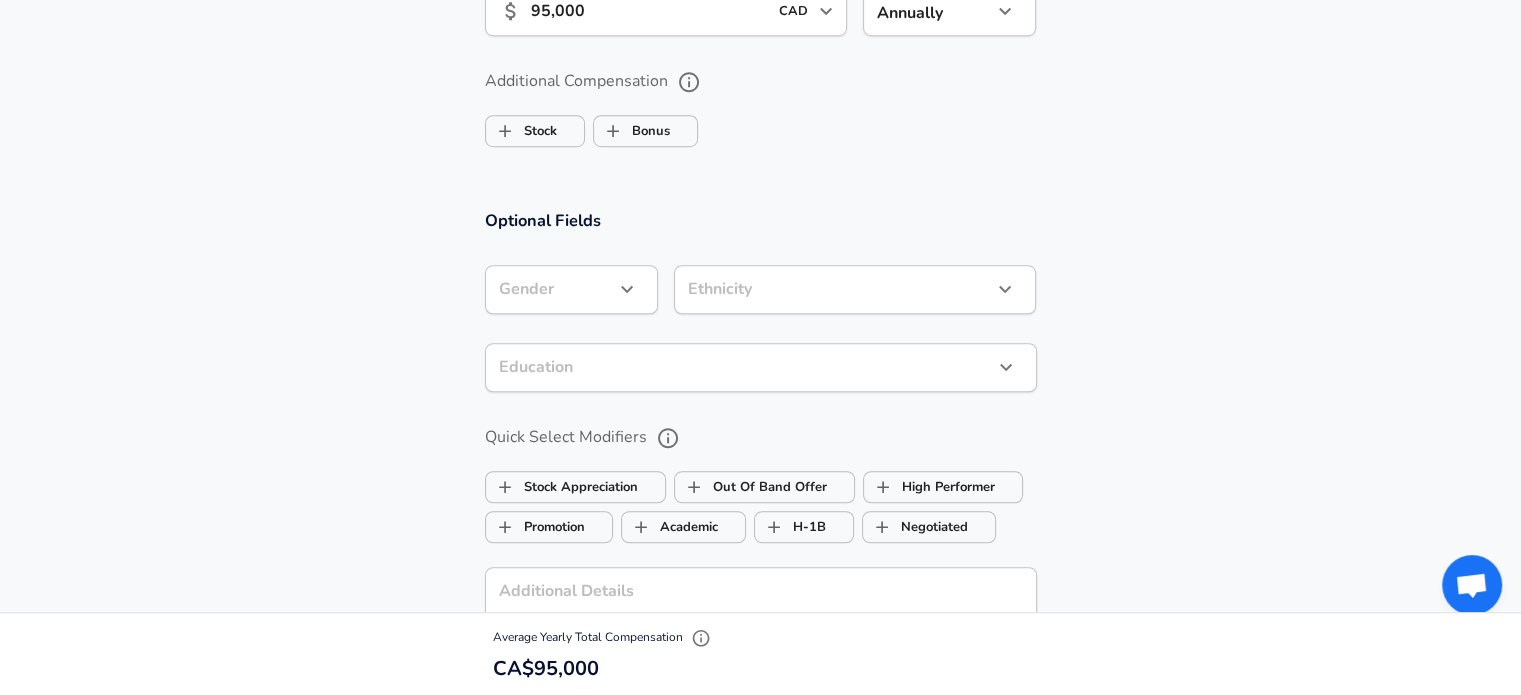 scroll, scrollTop: 1460, scrollLeft: 0, axis: vertical 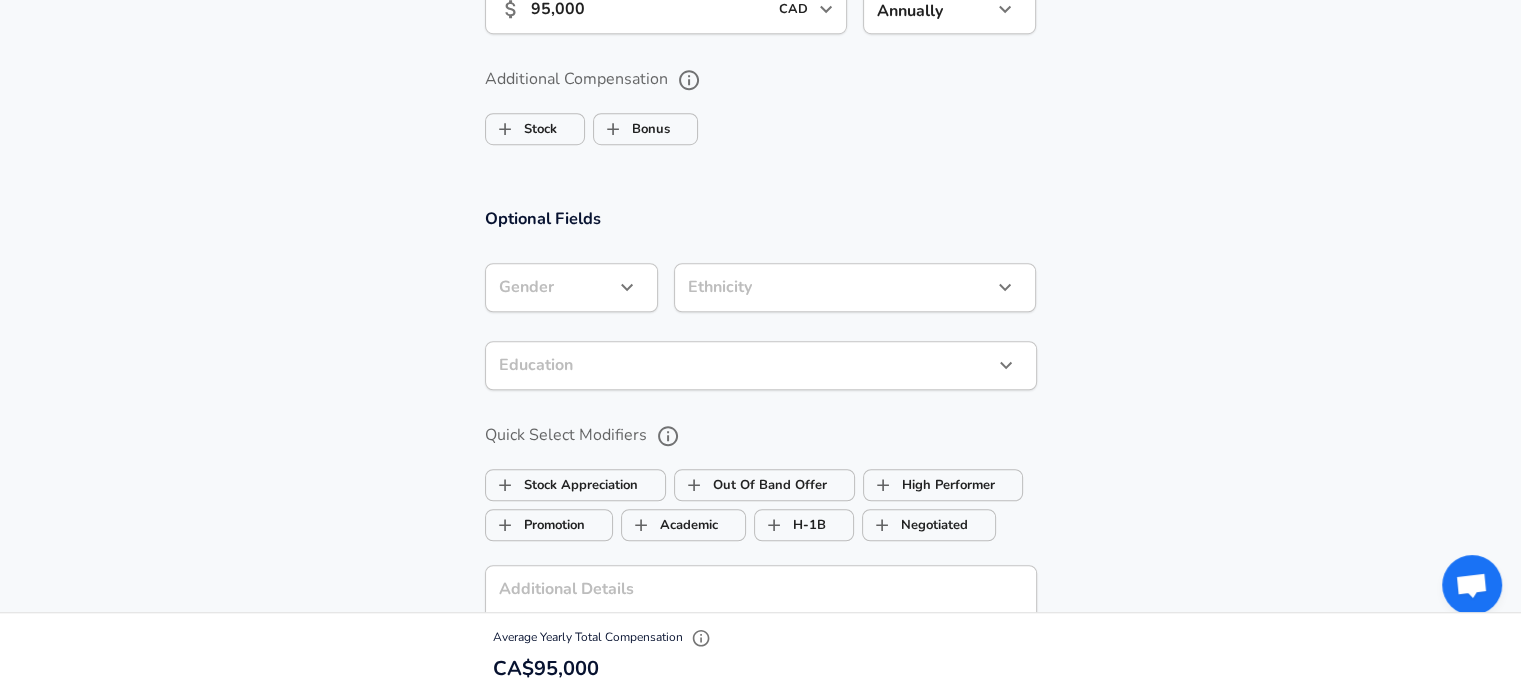 click at bounding box center [627, 287] 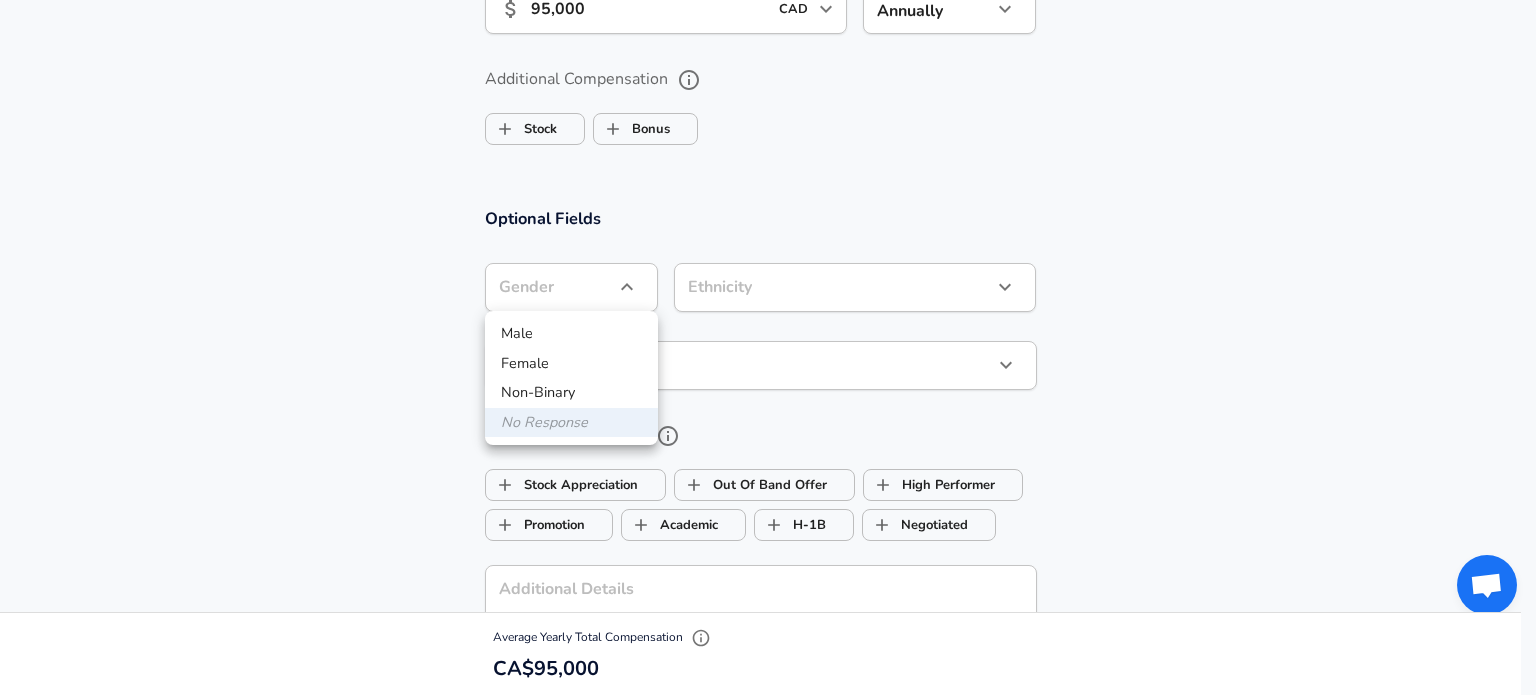 click on "Male" at bounding box center (571, 334) 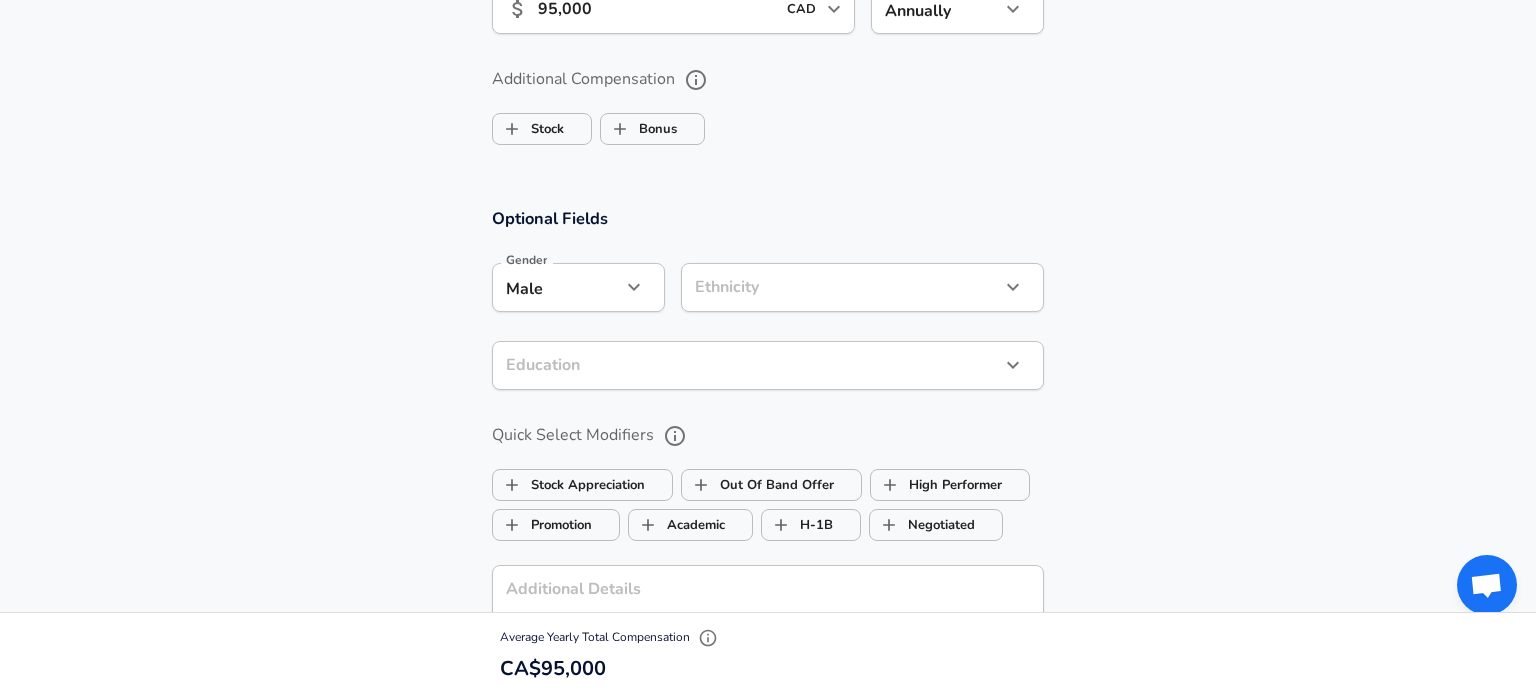 click on "Company [COMPANY_NAME] Company Title Software Engineer Title Job Family Software Engineer Job Family Select a Specialization that best fits your role. If you can't find one, select 'Other' to enter a custom specialization Select Specialization Full Stack Full Stack Select Specialization Level L3 Level Work Experience and Location New Offer Employee Yes yes 1 1 0 ​" at bounding box center [768, -1113] 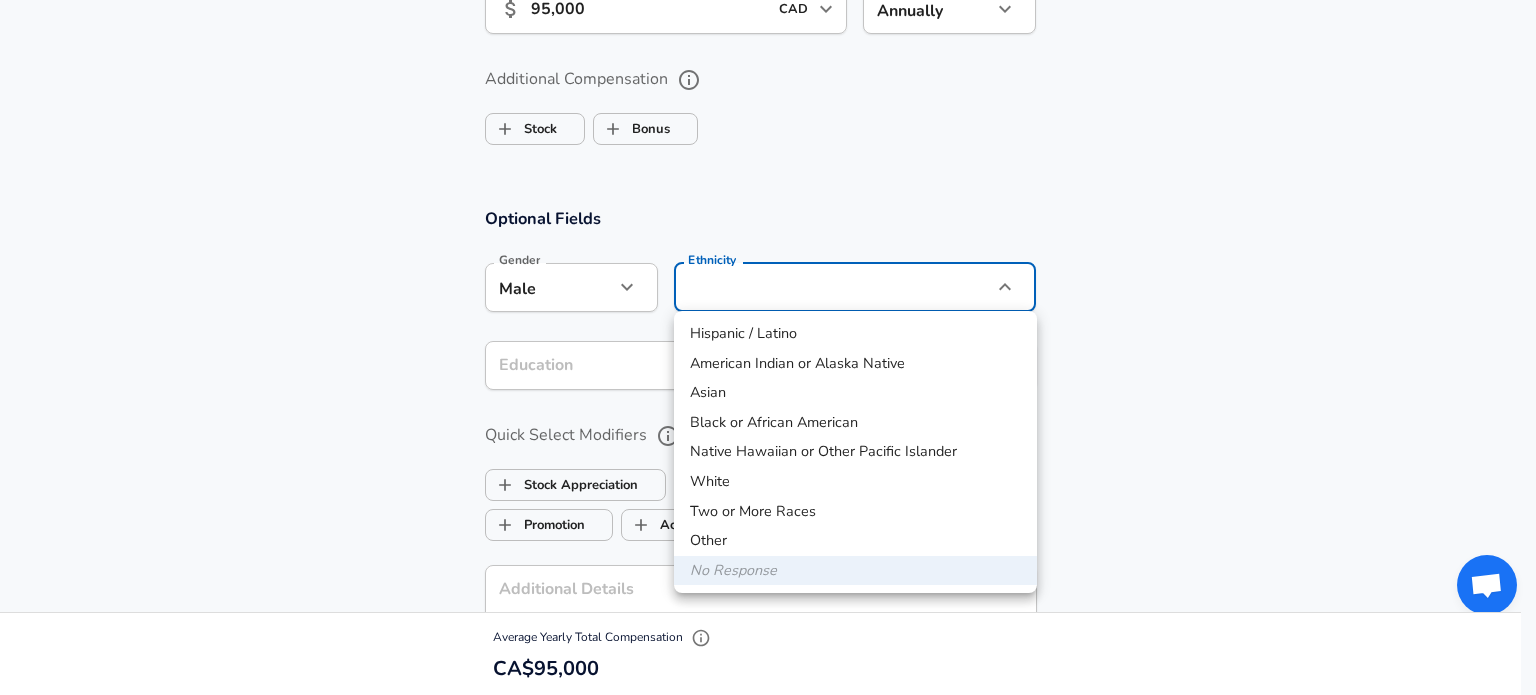 click on "Asian" at bounding box center [855, 393] 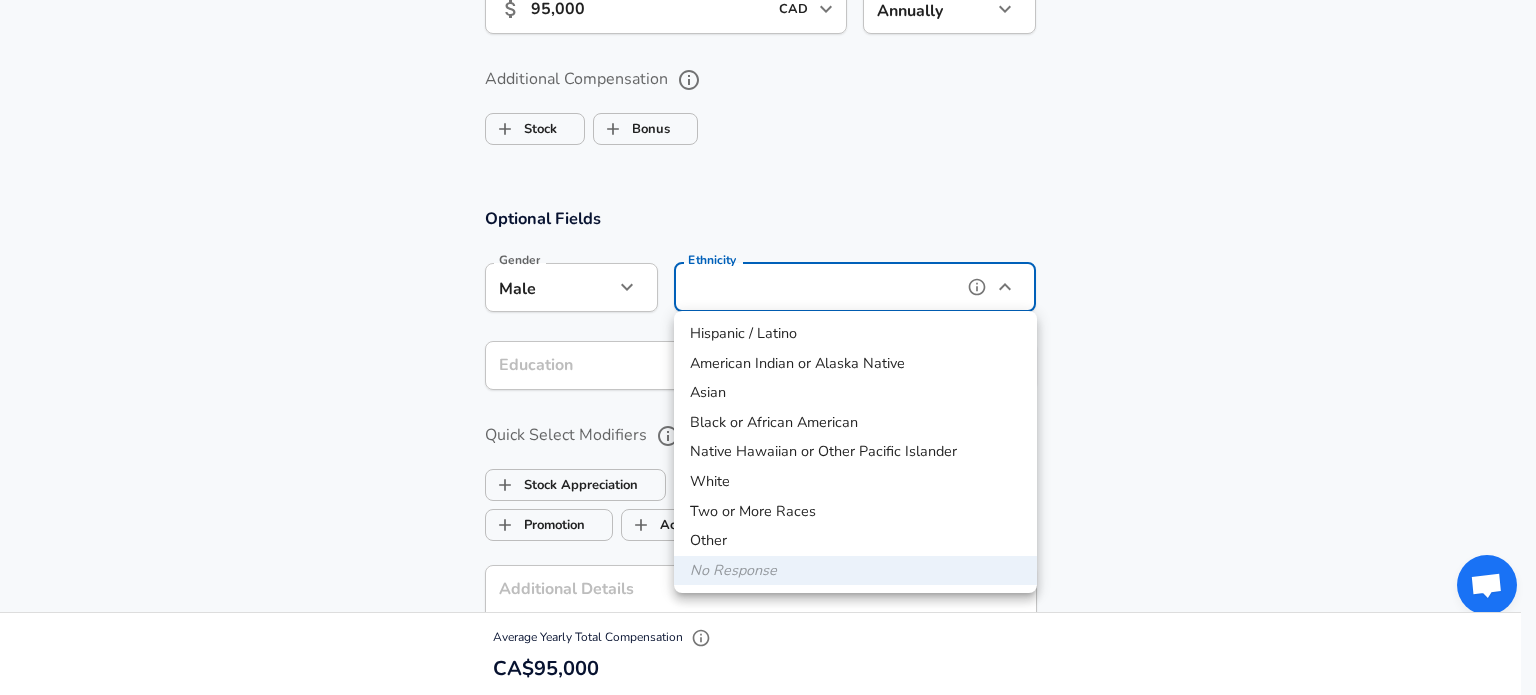 type on "Asian" 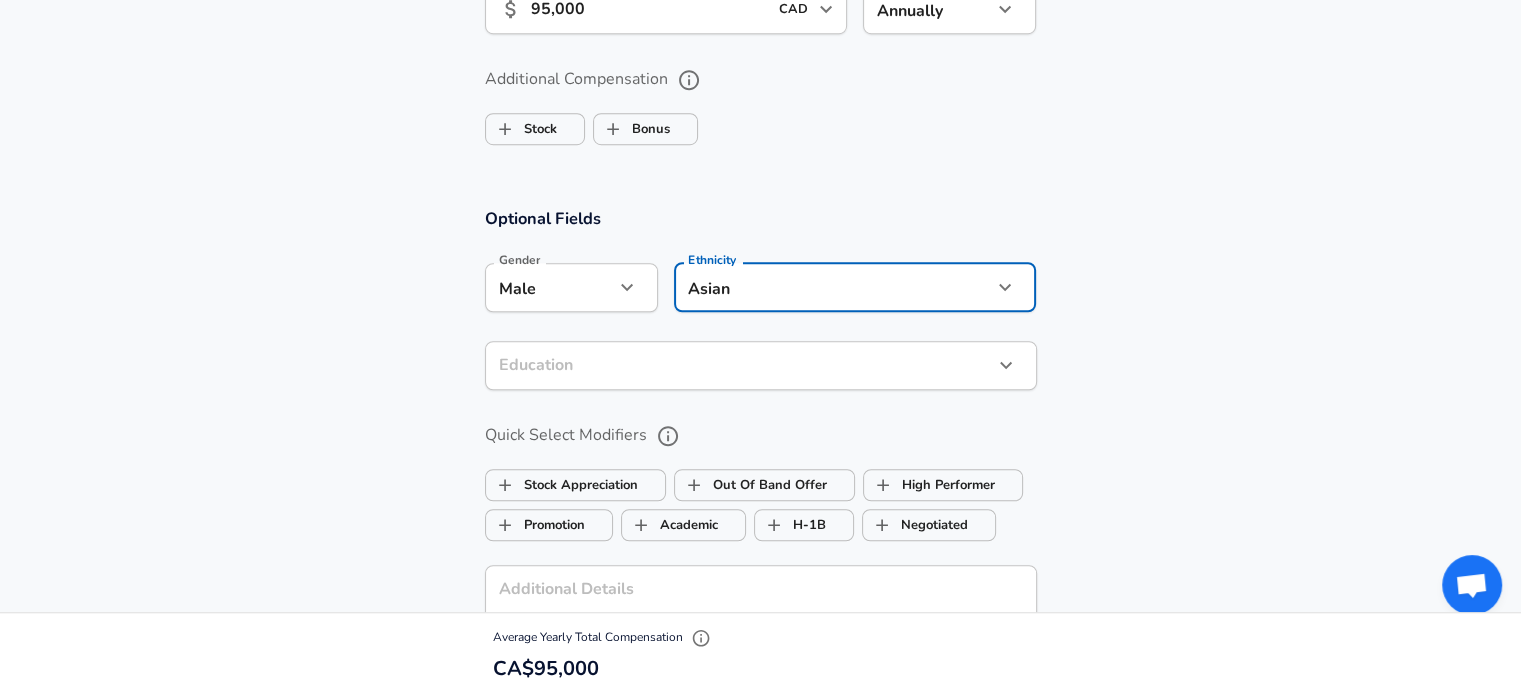 click on "Company [COMPANY_NAME] Company Title Software Engineer Title Job Family Software Engineer Job Family Select a Specialization that best fits your role. If you can't find one, select 'Other' to enter a custom specialization Select Specialization Full Stack Full Stack Select Specialization Level L3 Level Work Experience and Location New Offer Employee Yes yes 1 1 0 ​" at bounding box center (760, -1113) 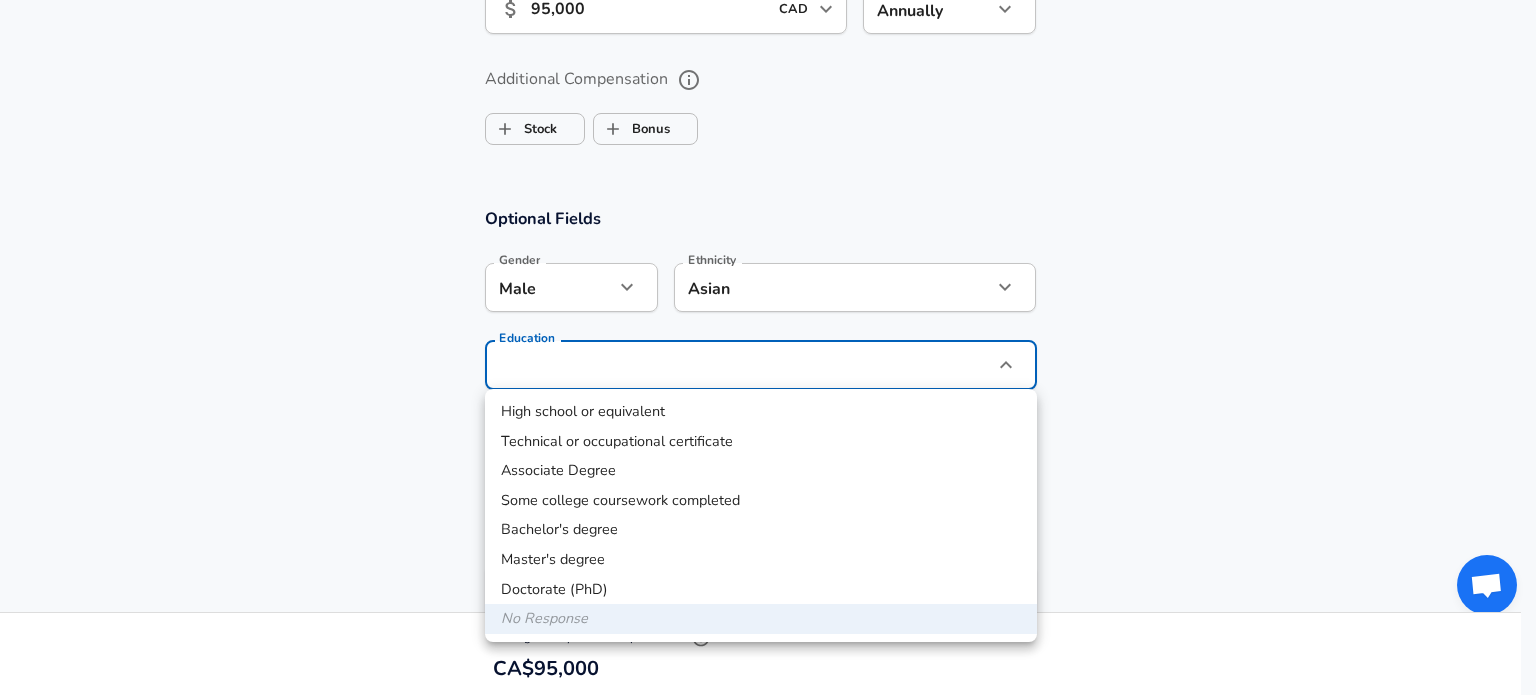 click on "Bachelor's degree" at bounding box center [761, 530] 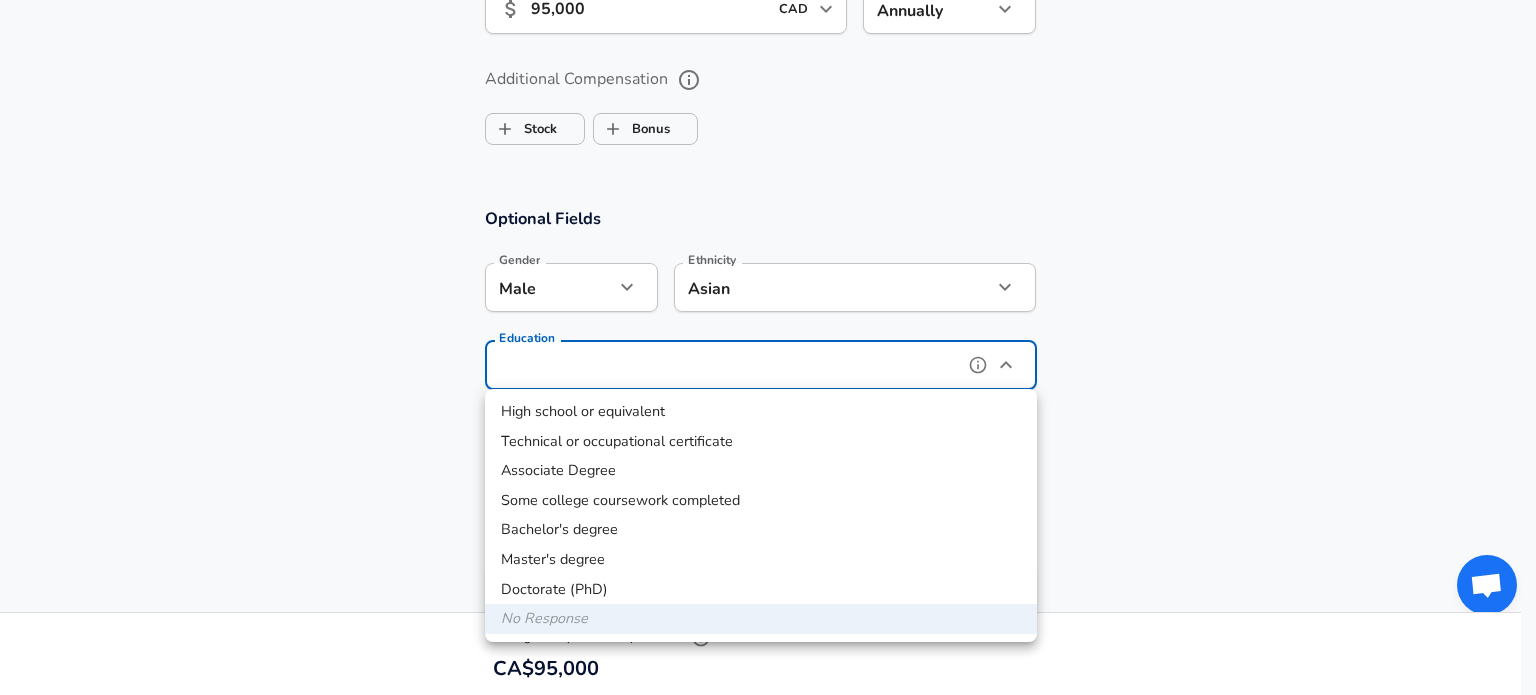 type on "Bachelors degree" 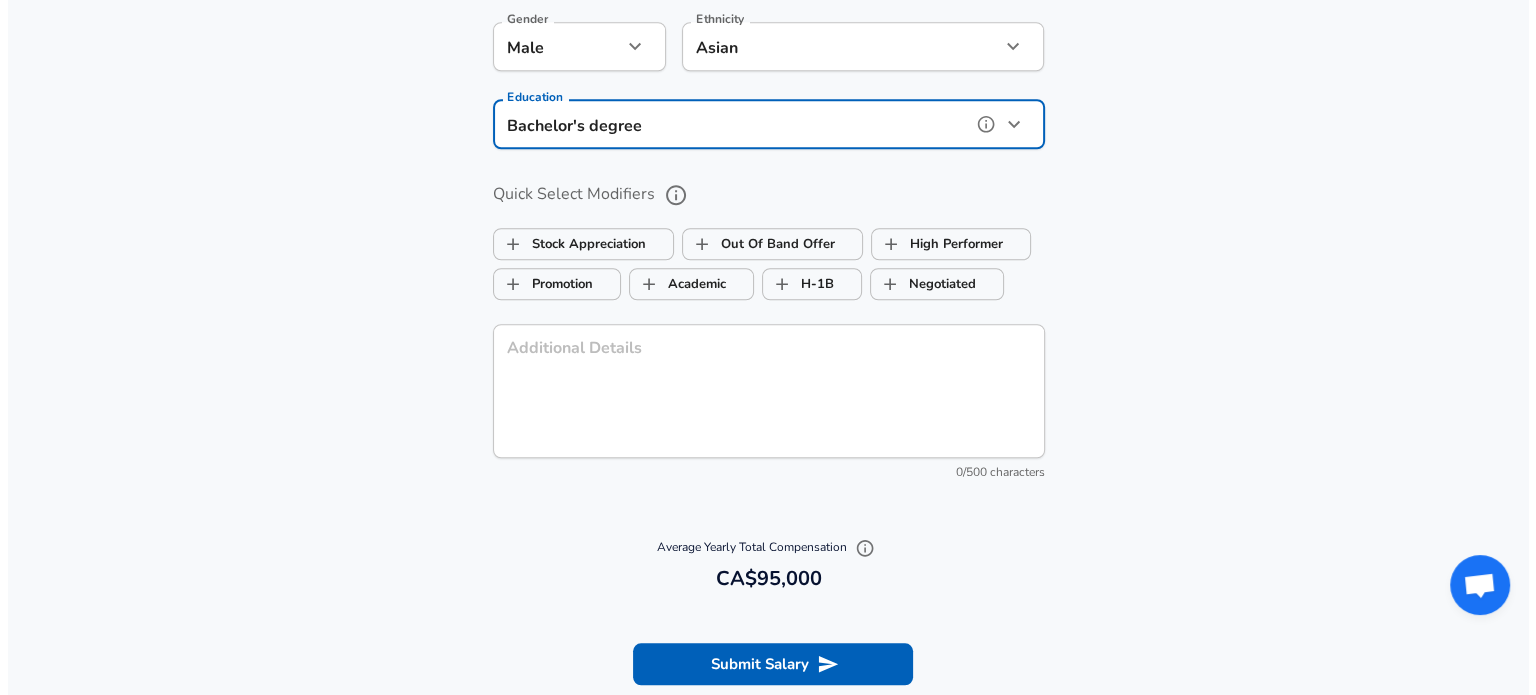 scroll, scrollTop: 1860, scrollLeft: 0, axis: vertical 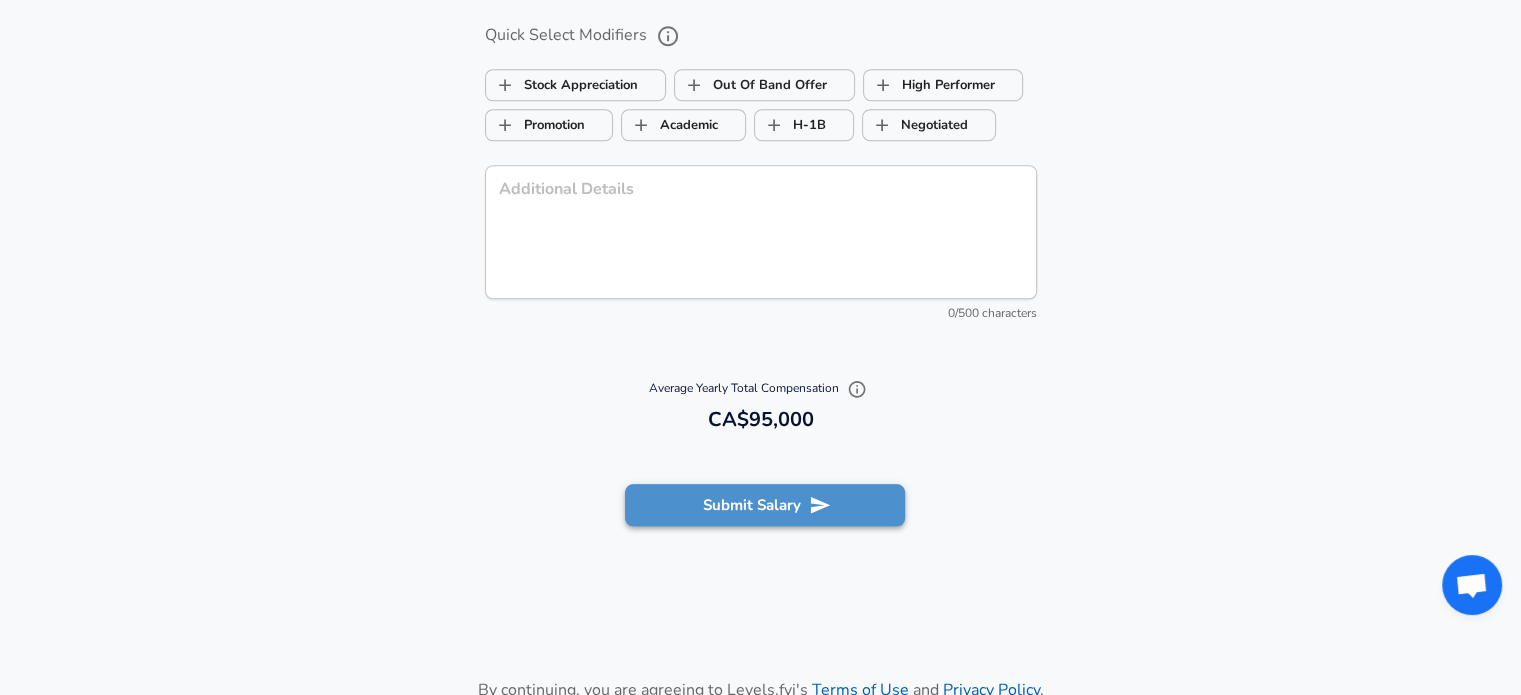 click on "Submit Salary" at bounding box center [765, 505] 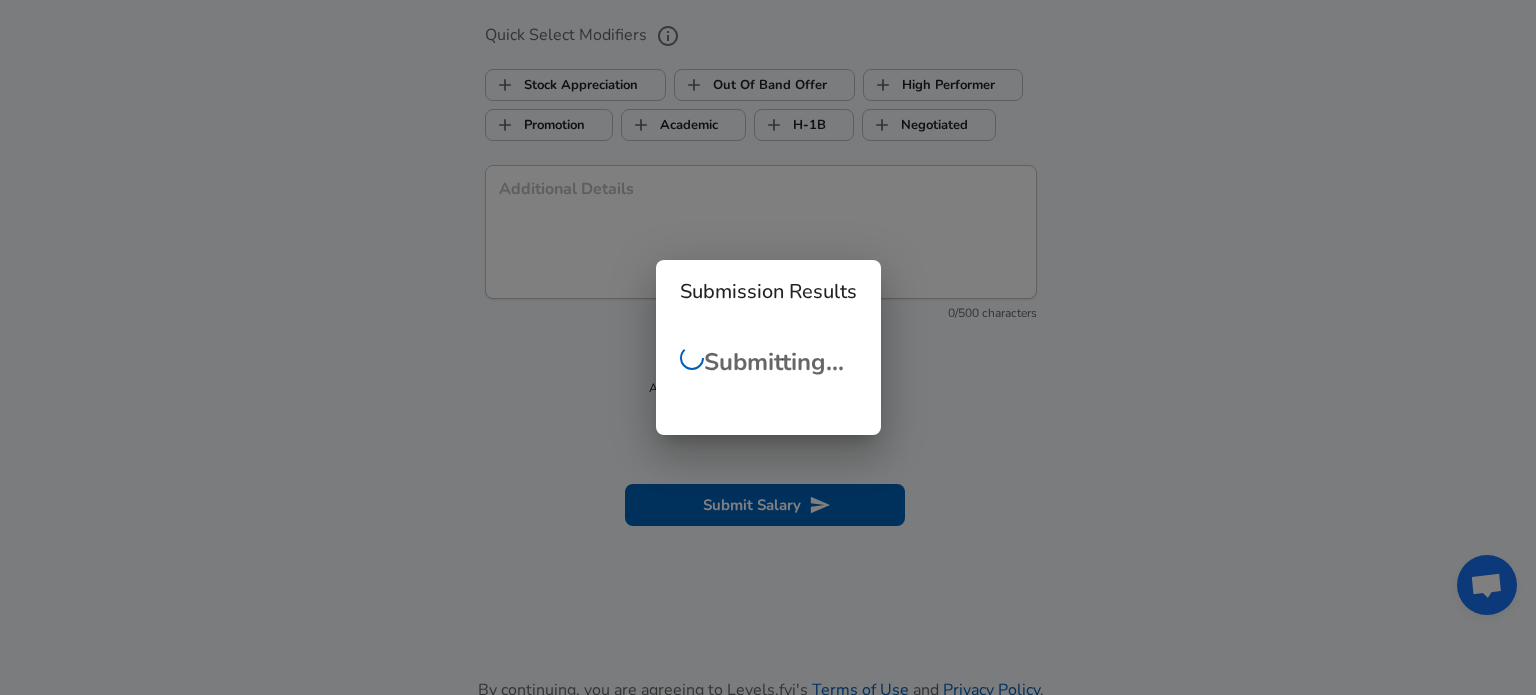 scroll, scrollTop: 554, scrollLeft: 0, axis: vertical 